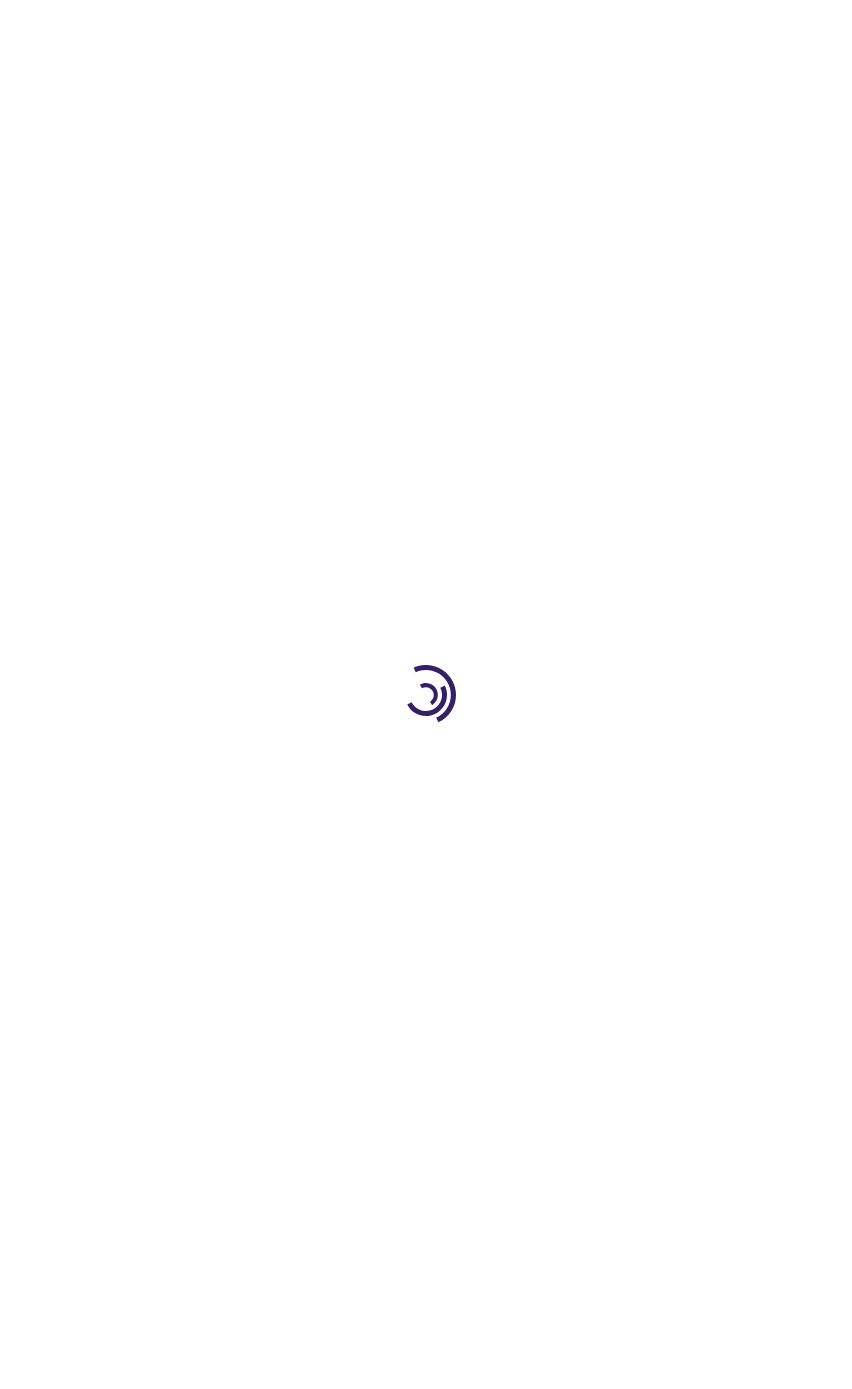 scroll, scrollTop: 0, scrollLeft: 0, axis: both 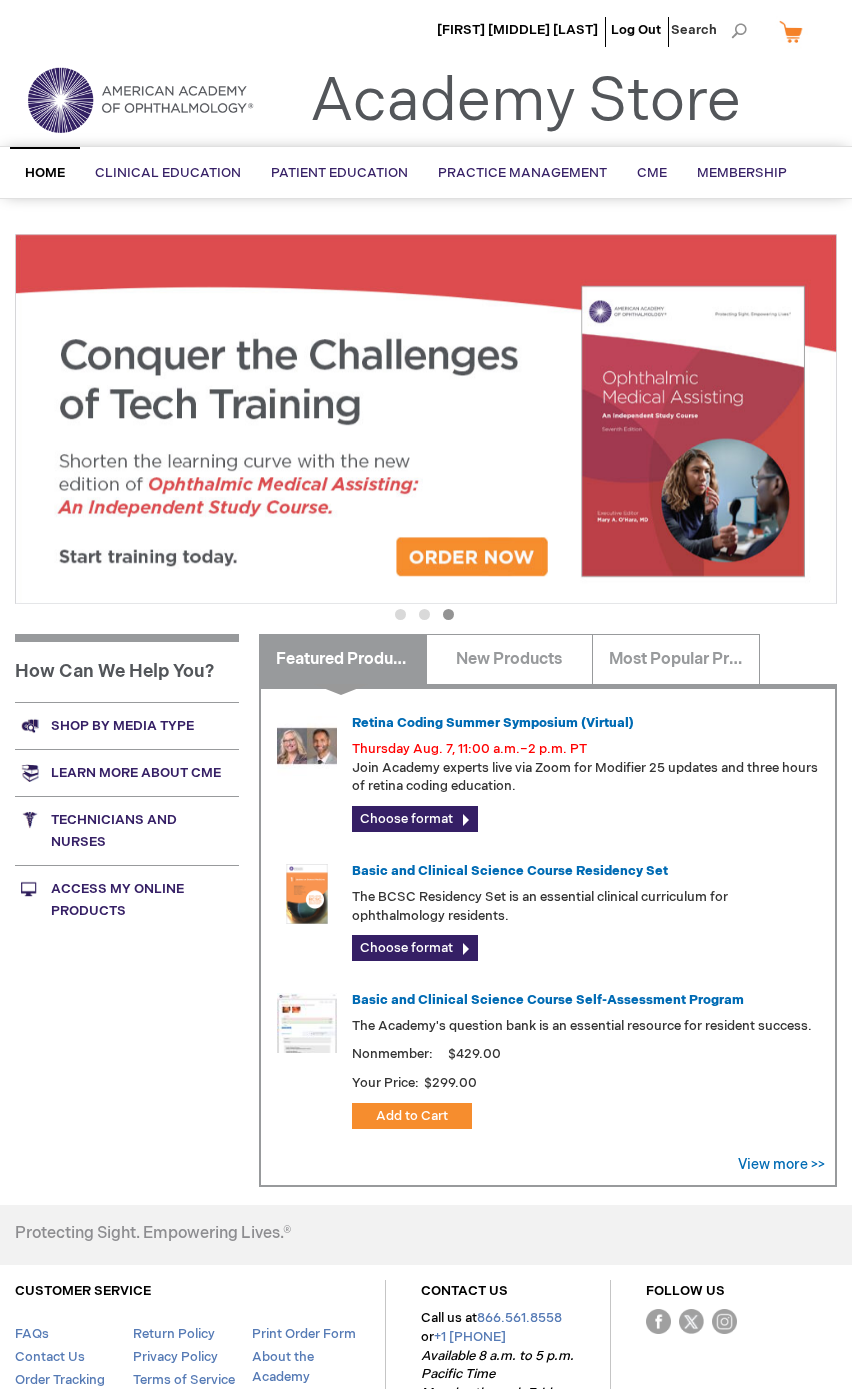click on "Technicians and nurses" at bounding box center [127, 830] 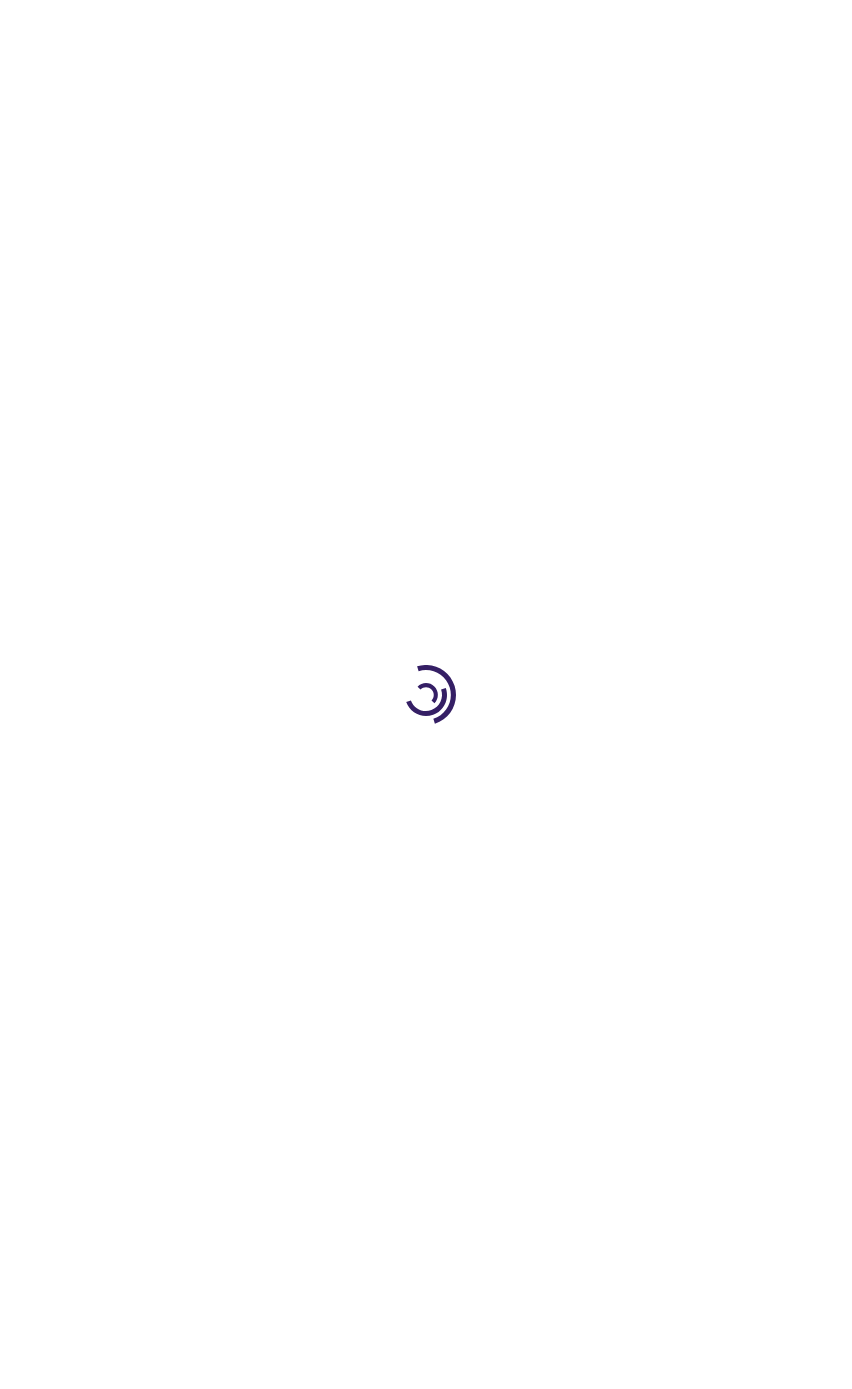 scroll, scrollTop: 0, scrollLeft: 0, axis: both 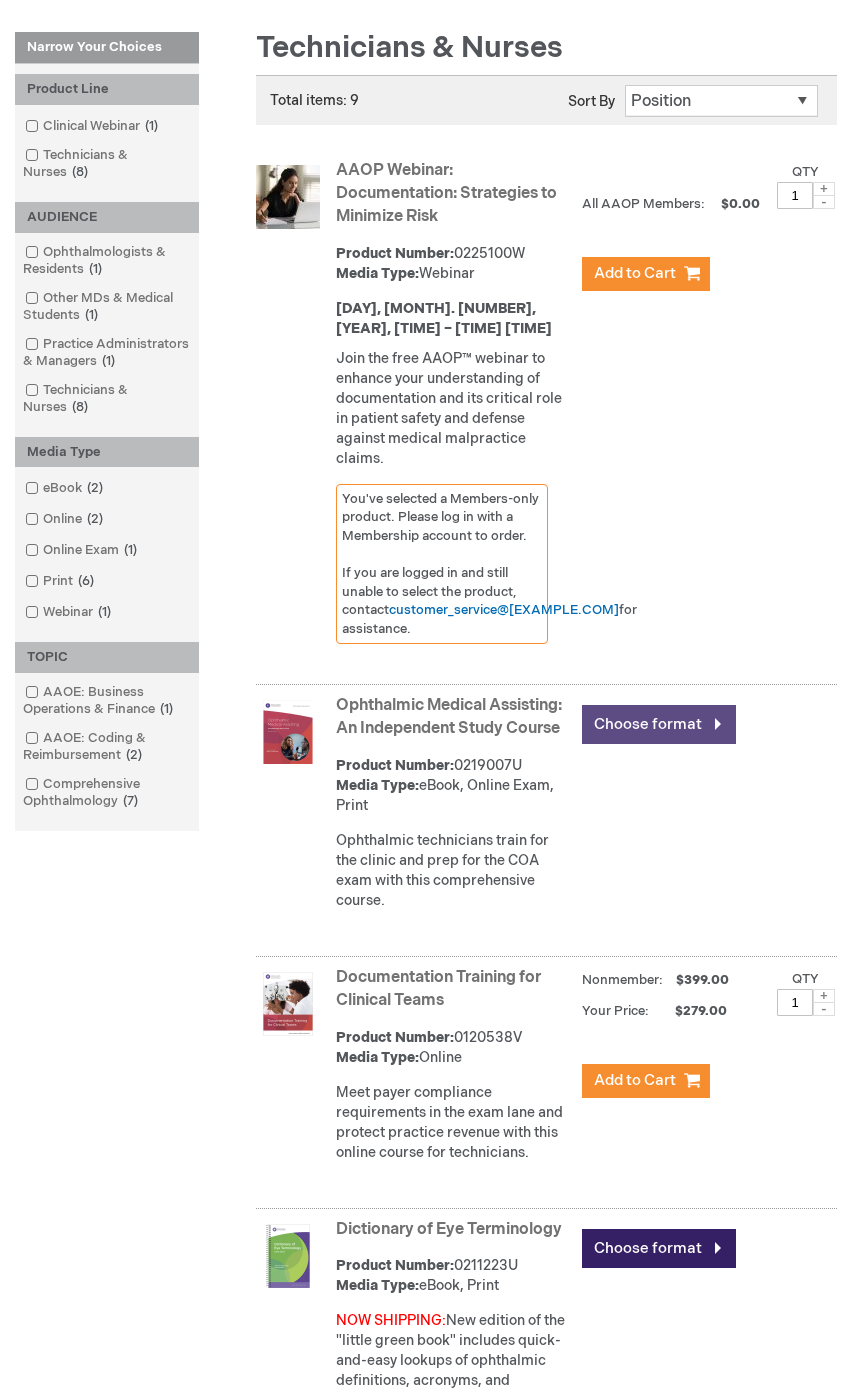 click on "Choose format" at bounding box center (659, 724) 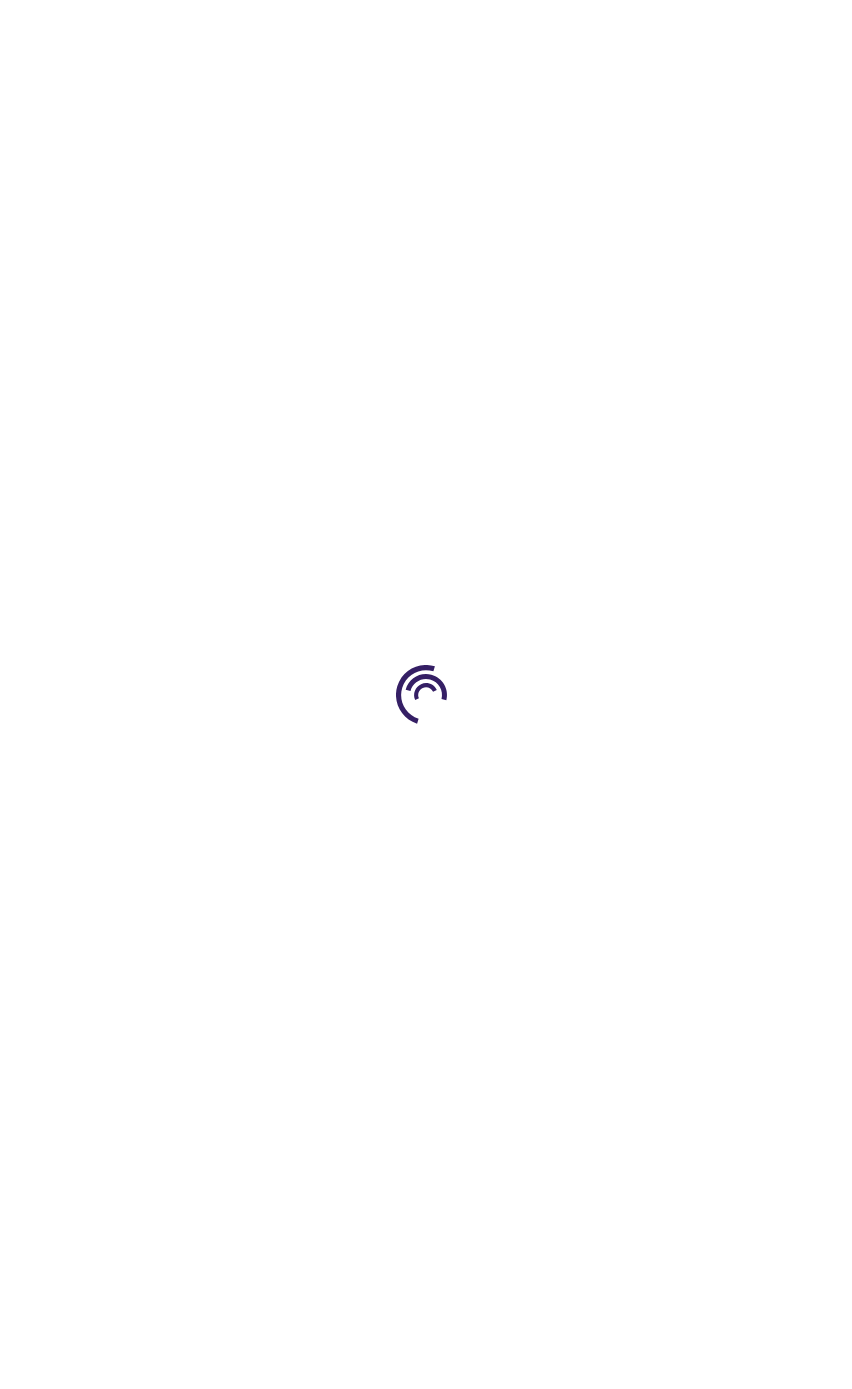 scroll, scrollTop: 0, scrollLeft: 0, axis: both 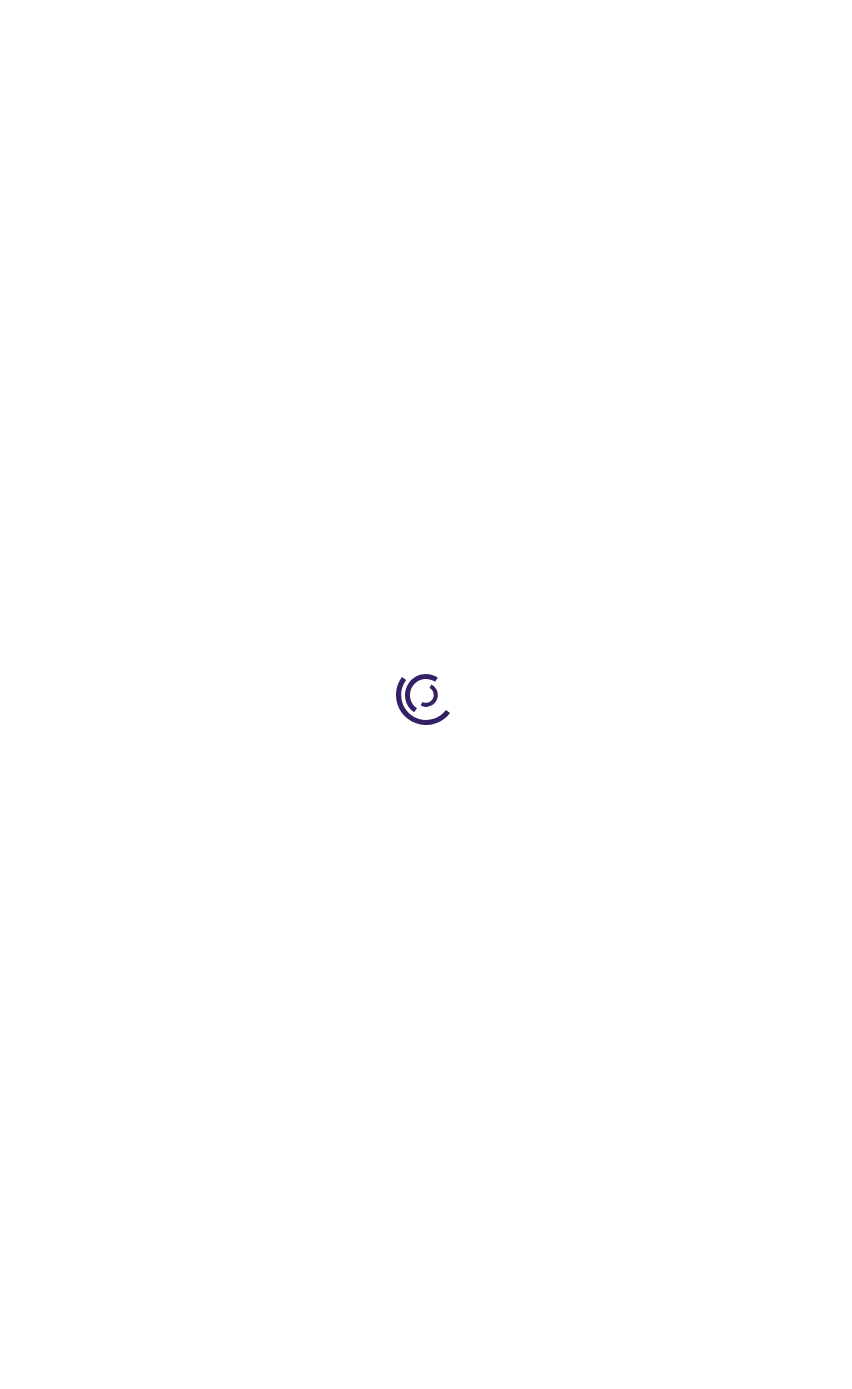 type on "0" 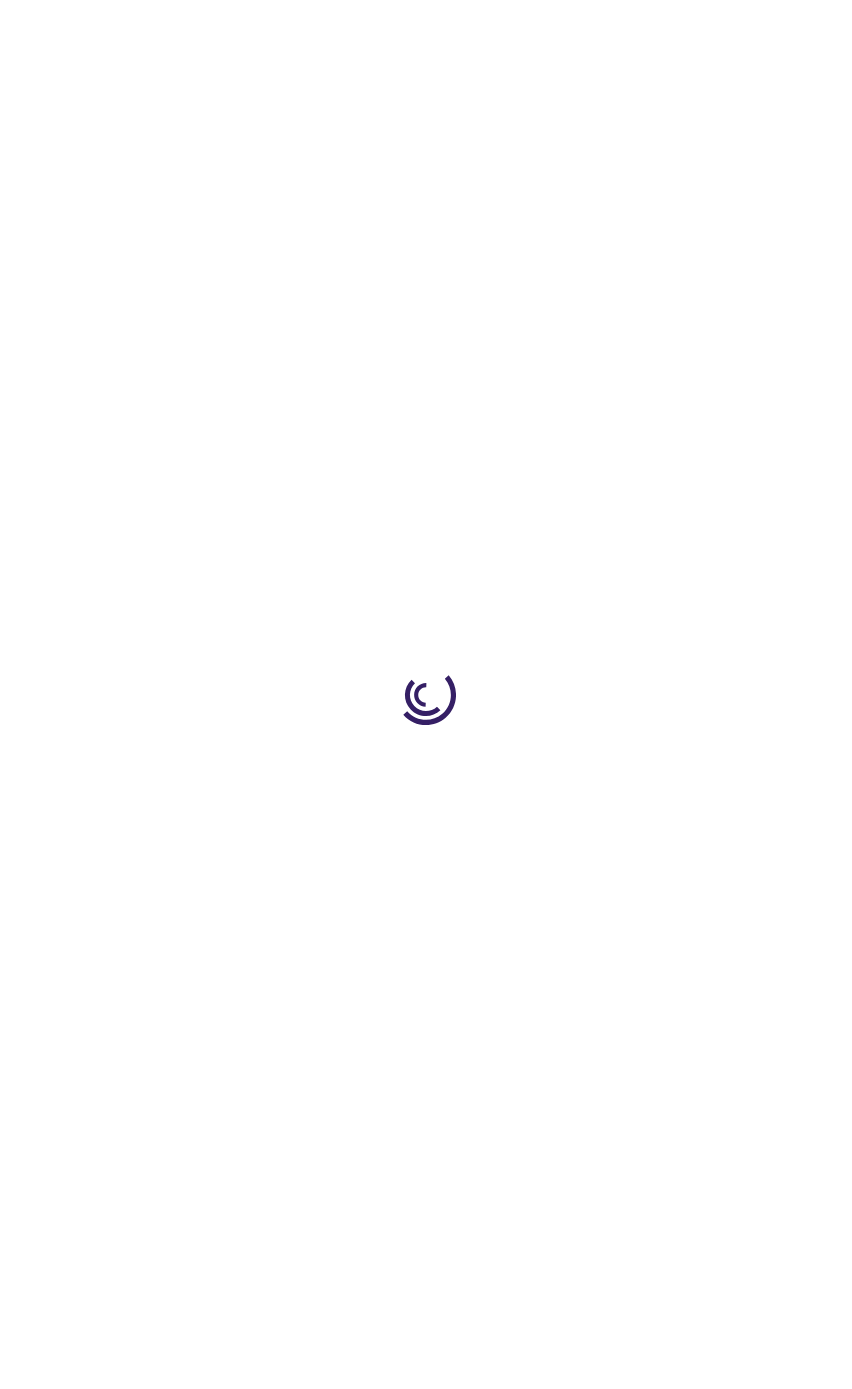 type on "0" 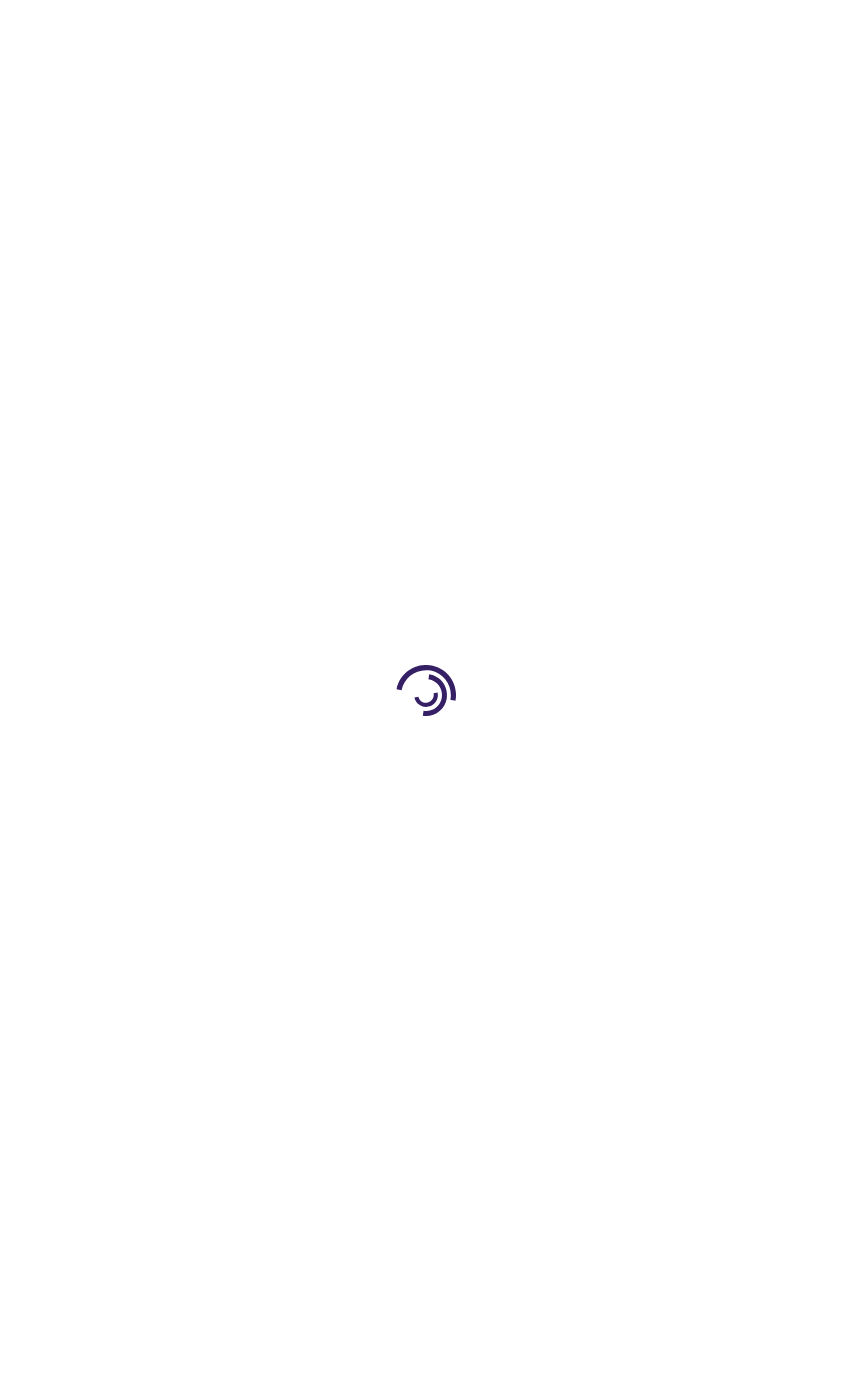 type on "0" 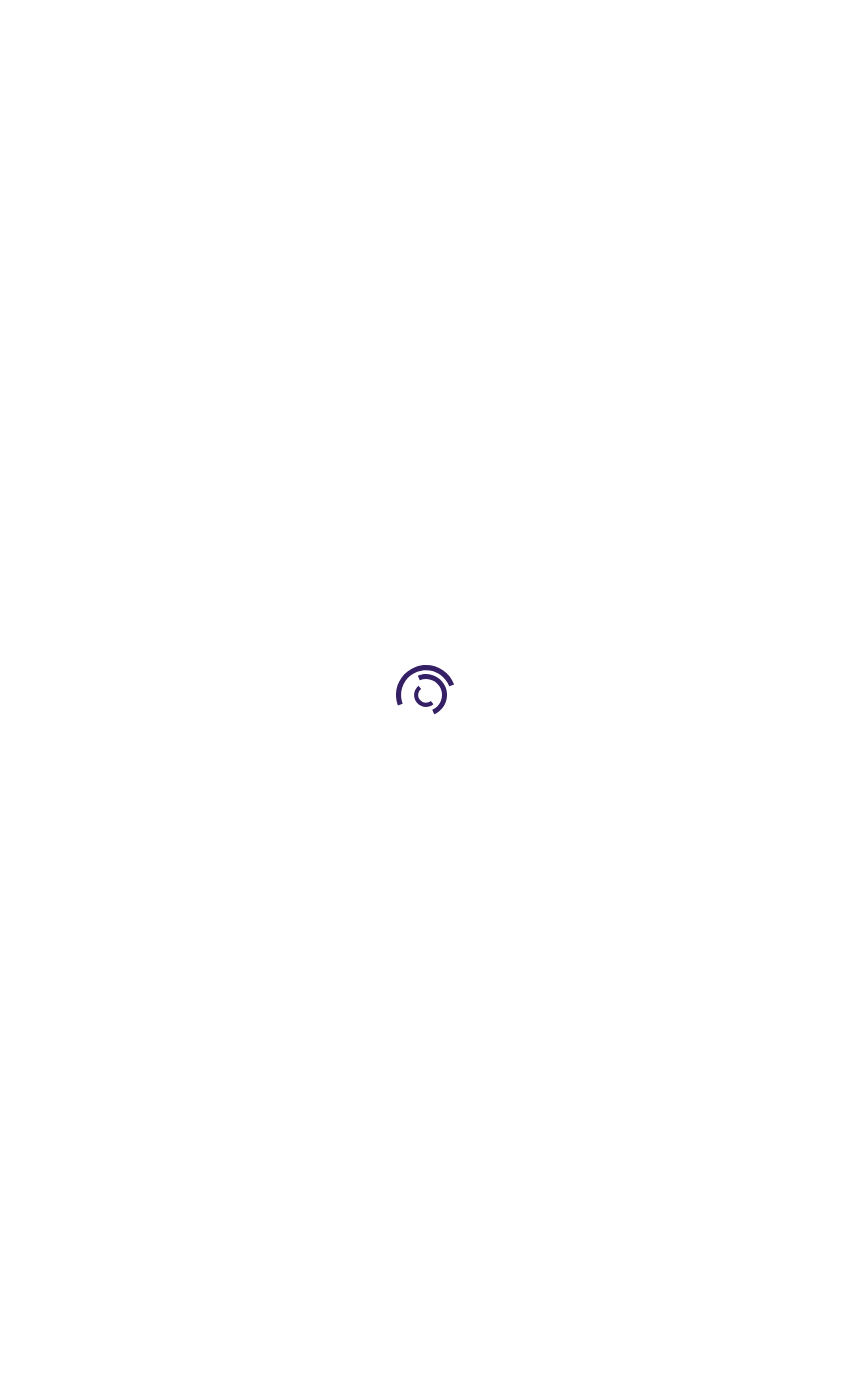 scroll, scrollTop: 0, scrollLeft: 0, axis: both 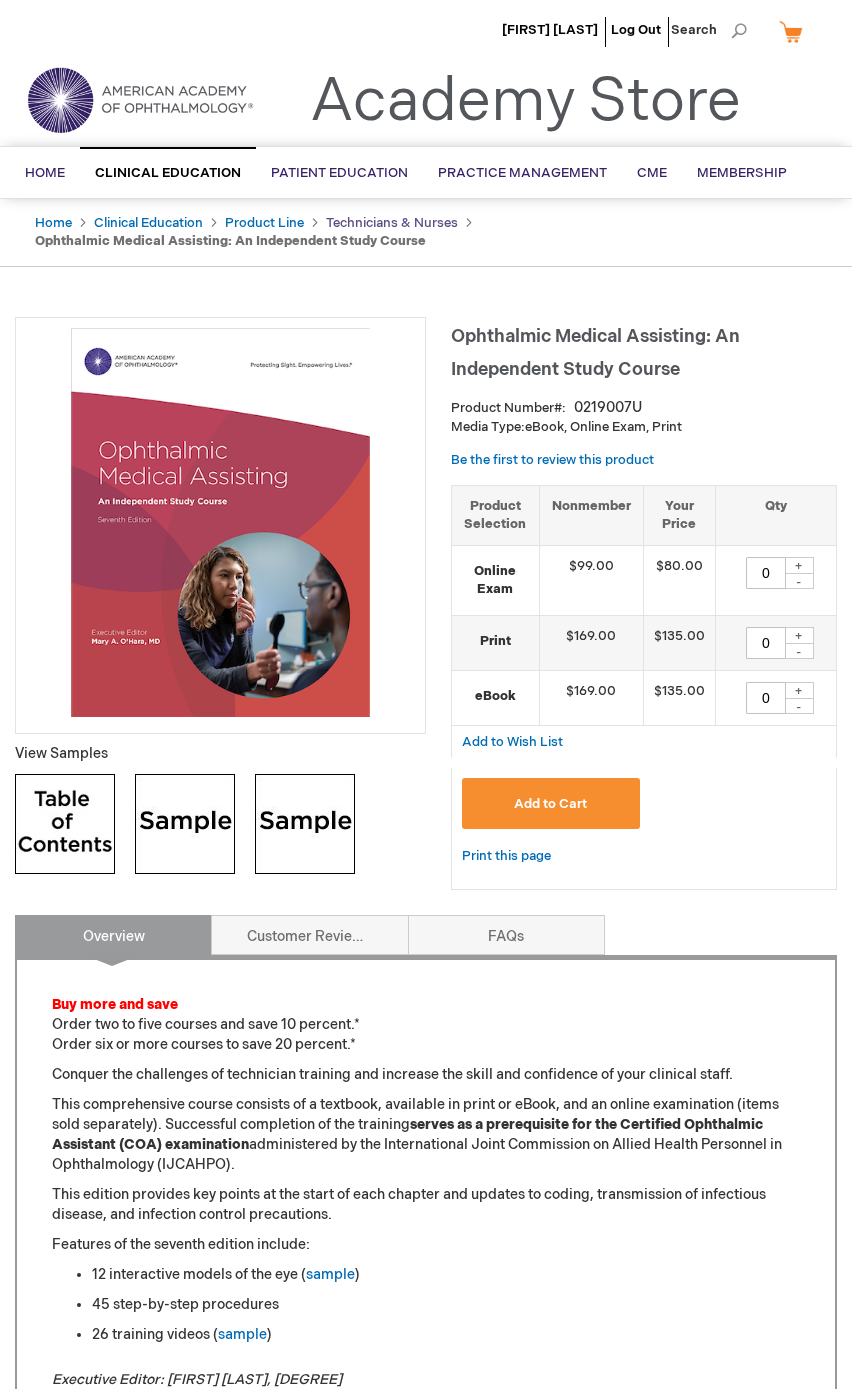 click on "Technicians & Nurses" at bounding box center (392, 223) 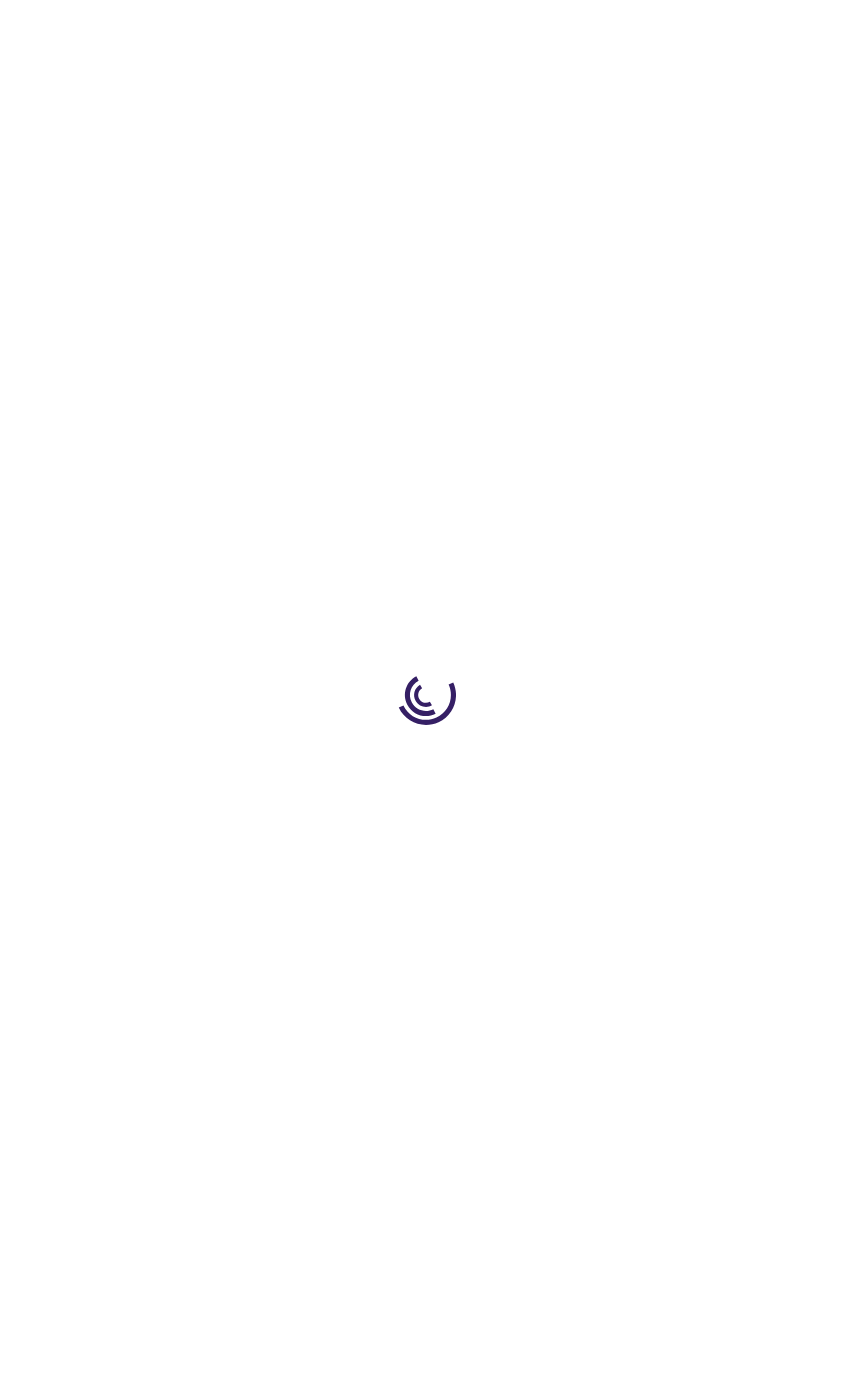 scroll, scrollTop: 0, scrollLeft: 0, axis: both 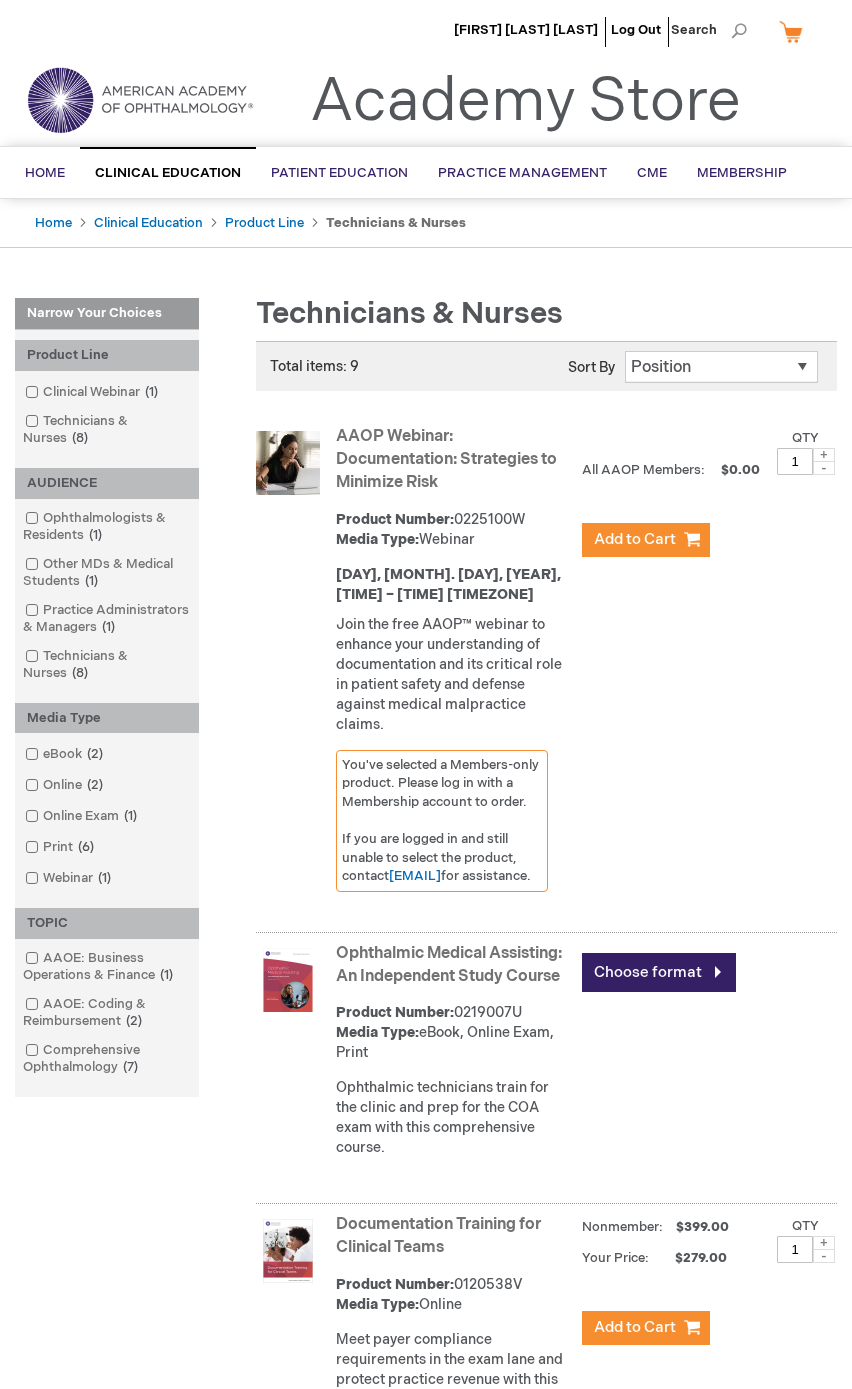 click on "Print											 6 items" at bounding box center [61, 847] 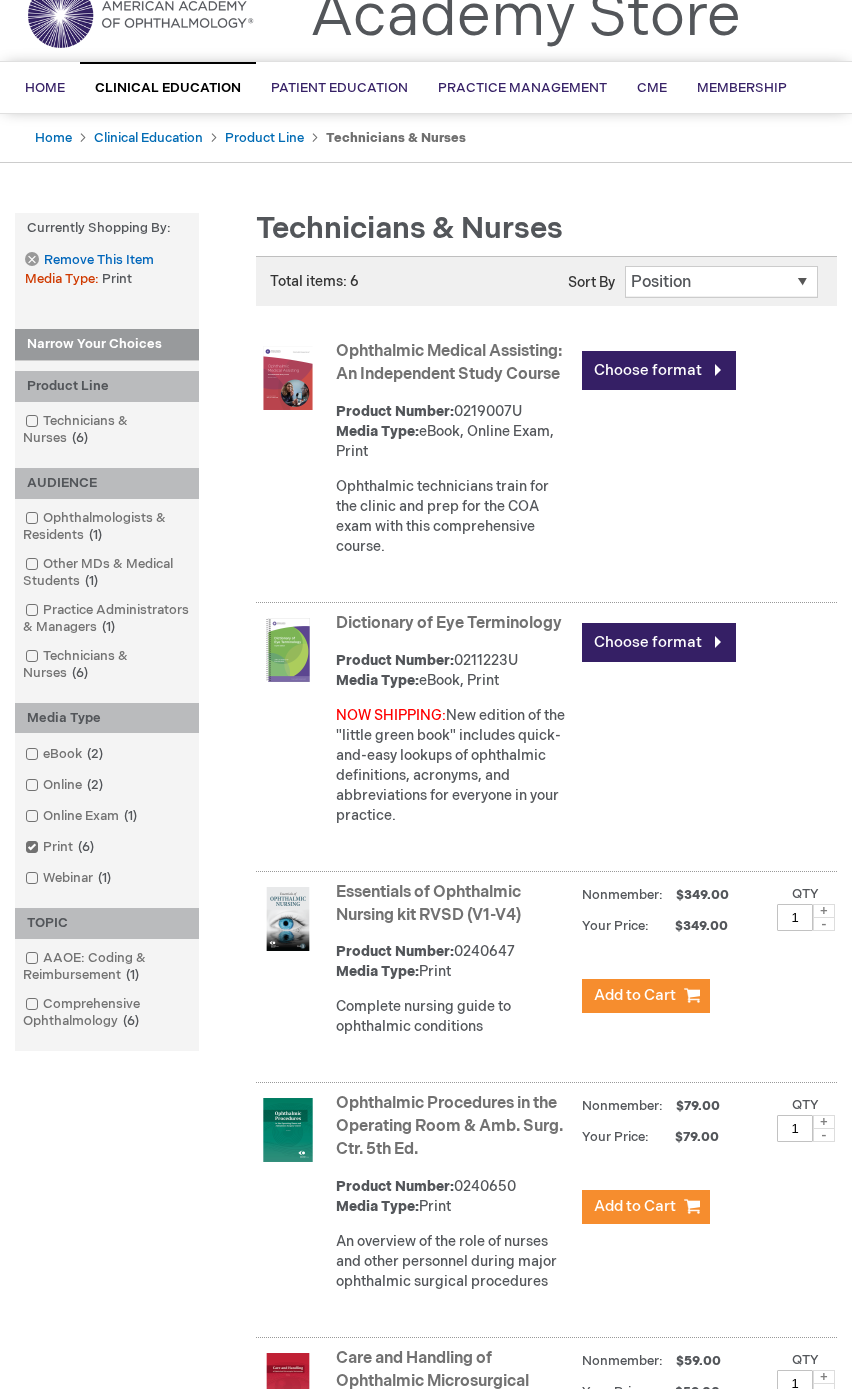 scroll, scrollTop: 0, scrollLeft: 0, axis: both 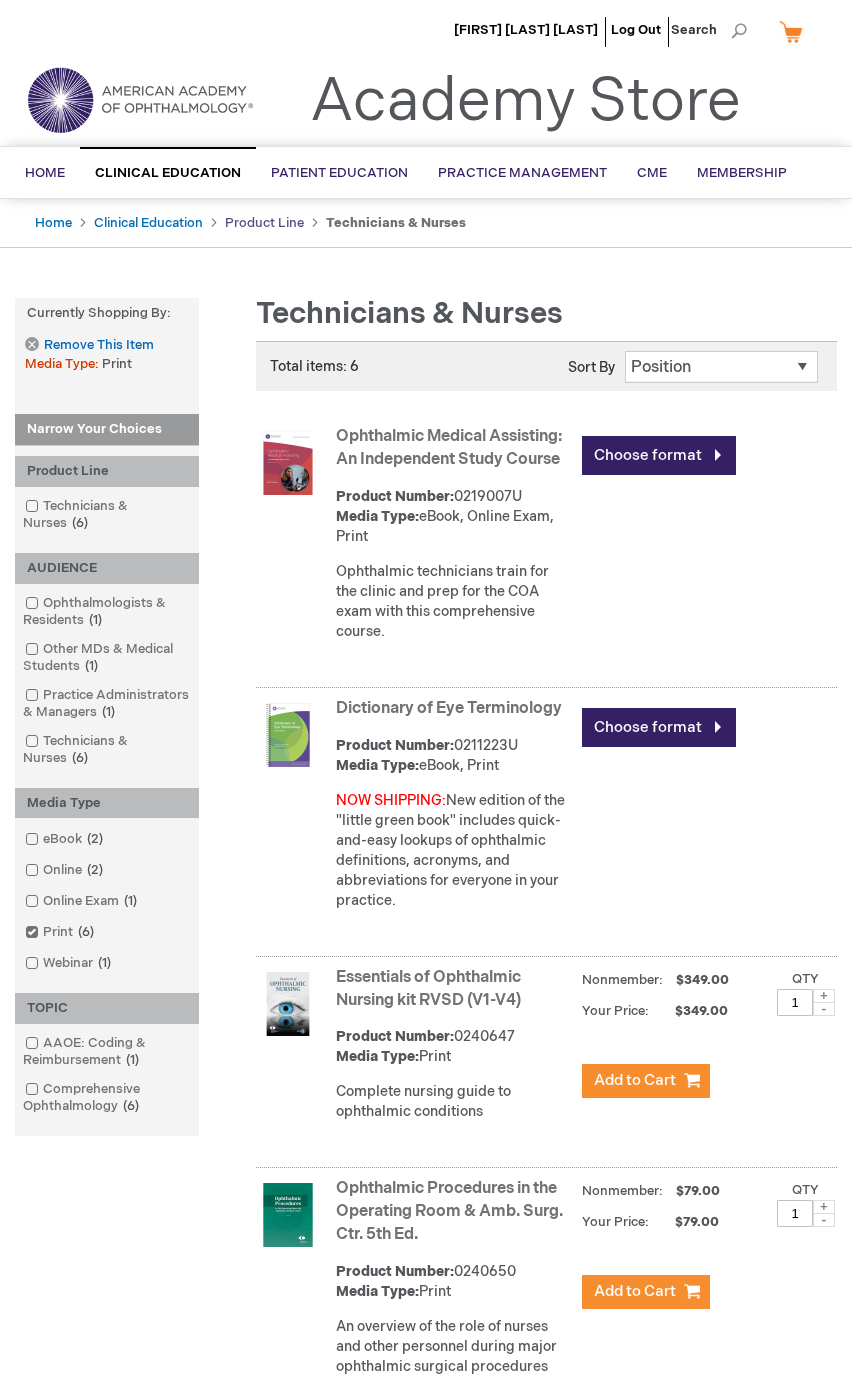 click on "Product Line" at bounding box center [264, 223] 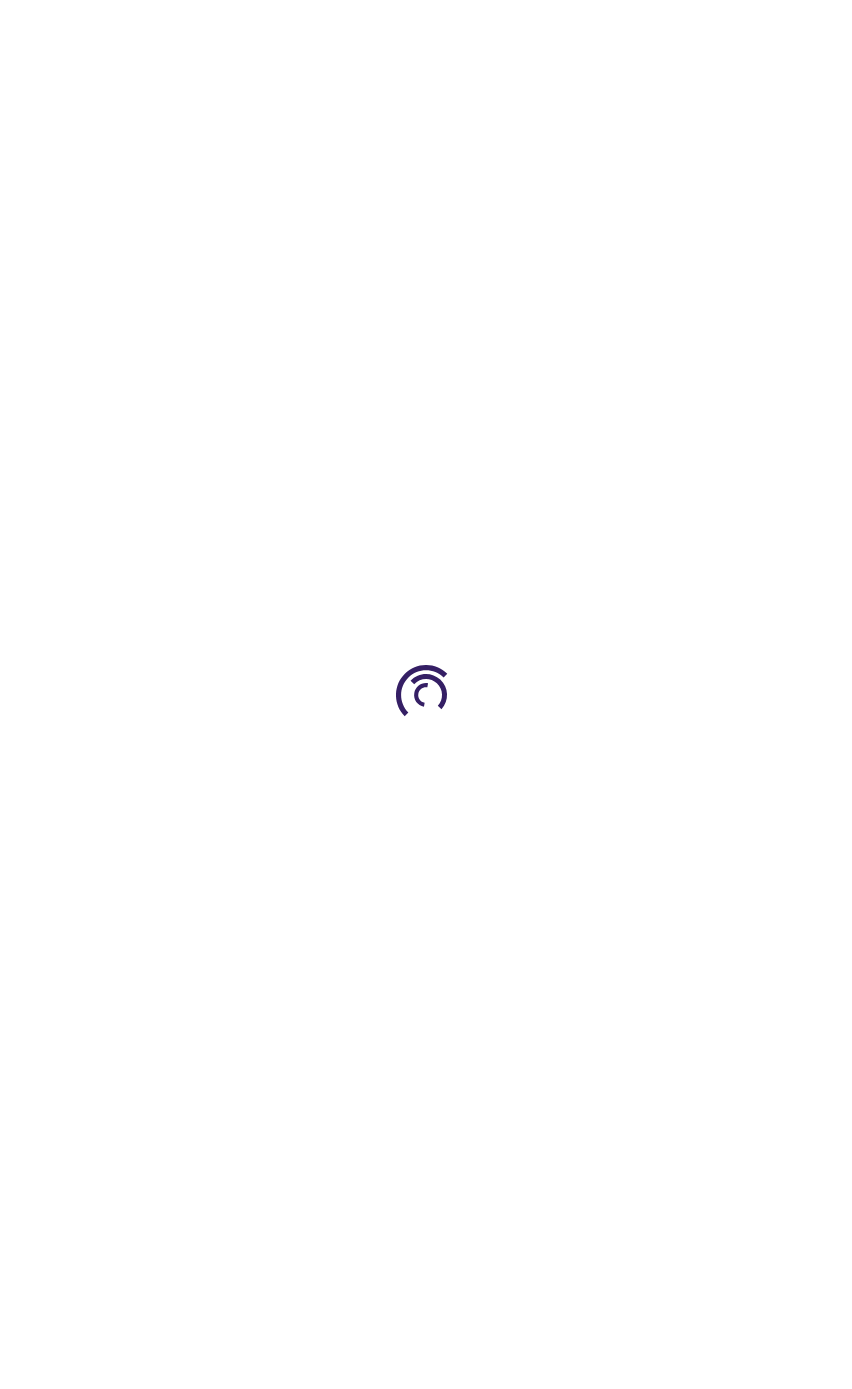 scroll, scrollTop: 0, scrollLeft: 0, axis: both 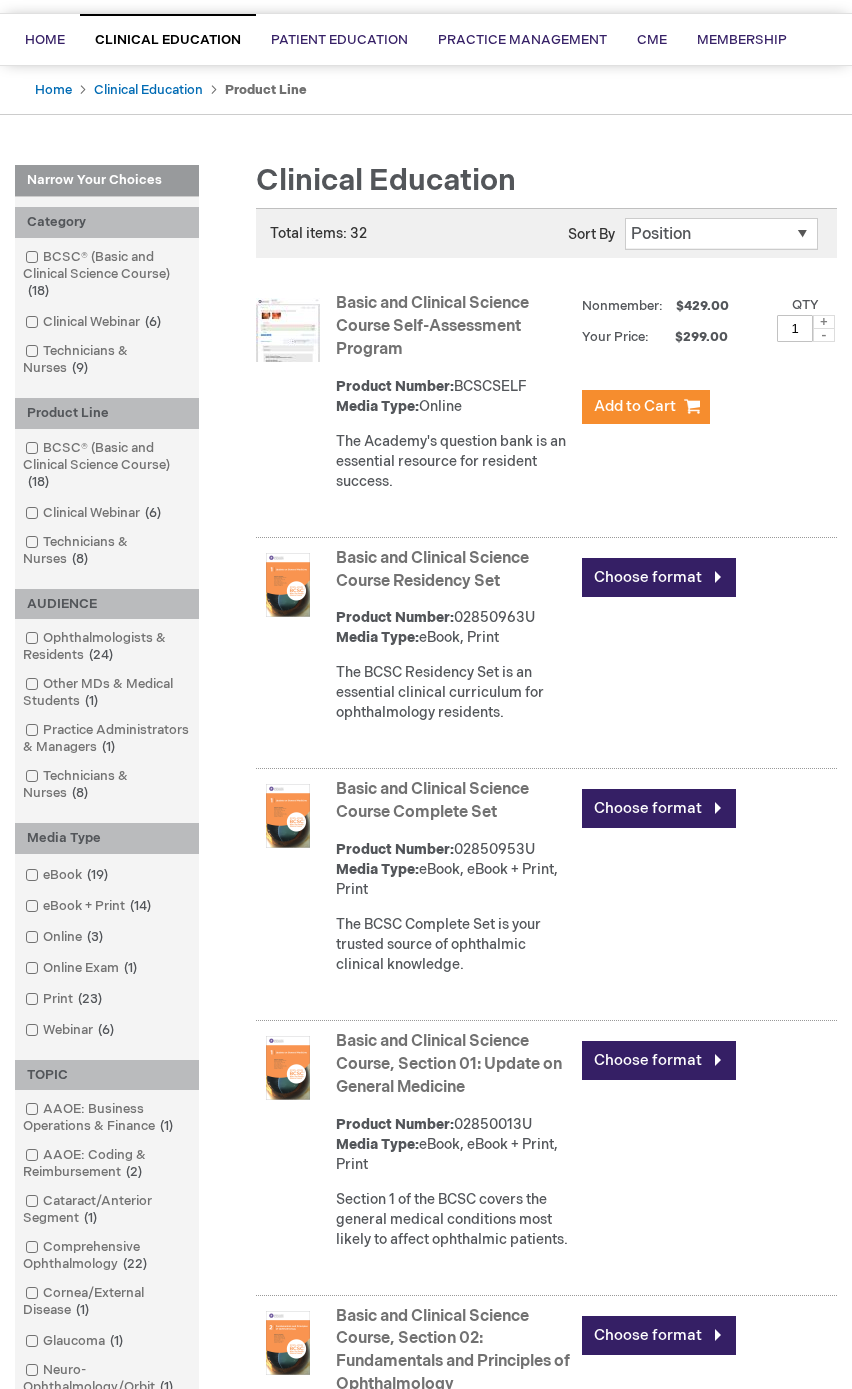 click on "Basic and Clinical Science Course Residency Set" at bounding box center (432, 570) 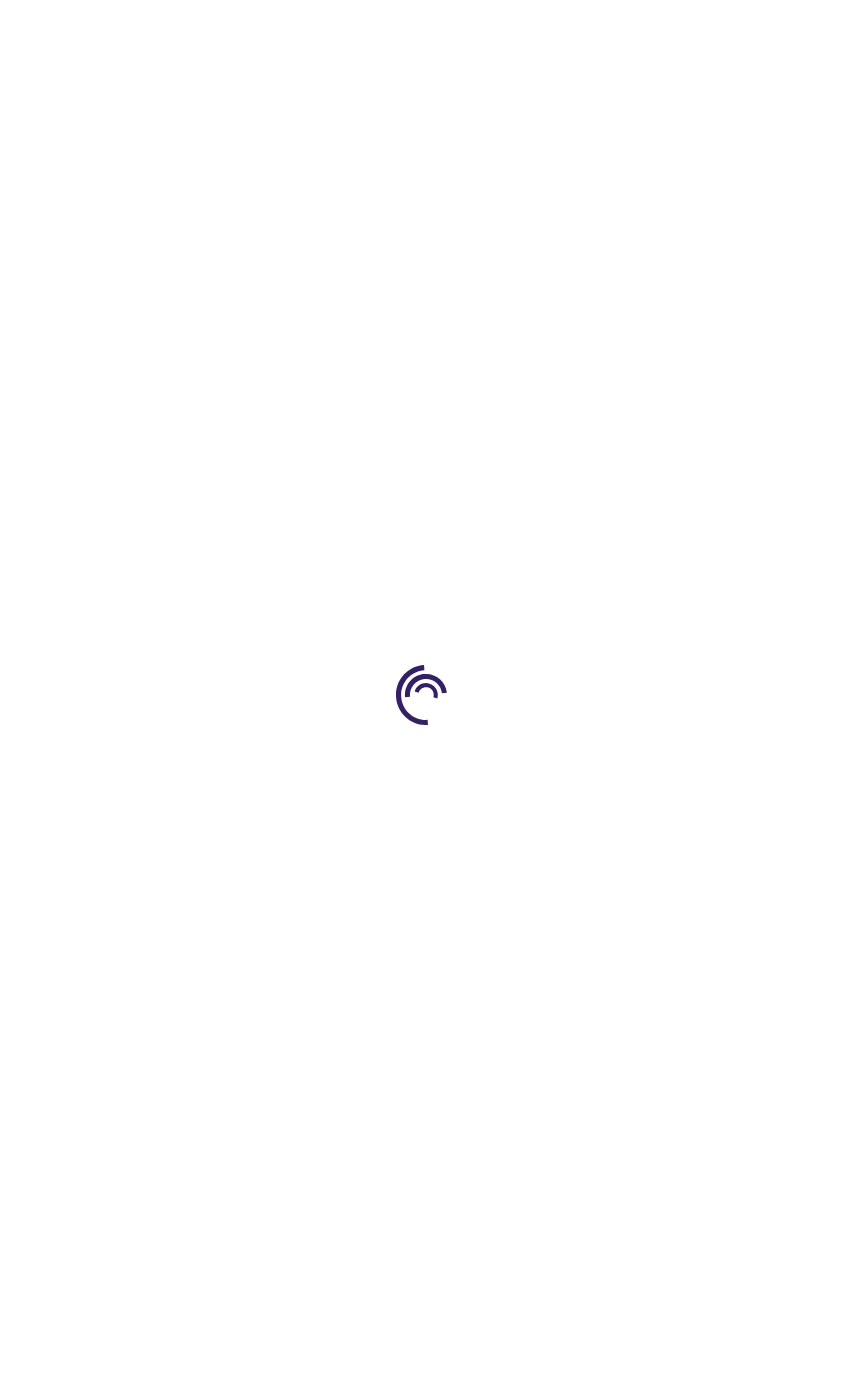 scroll, scrollTop: 0, scrollLeft: 0, axis: both 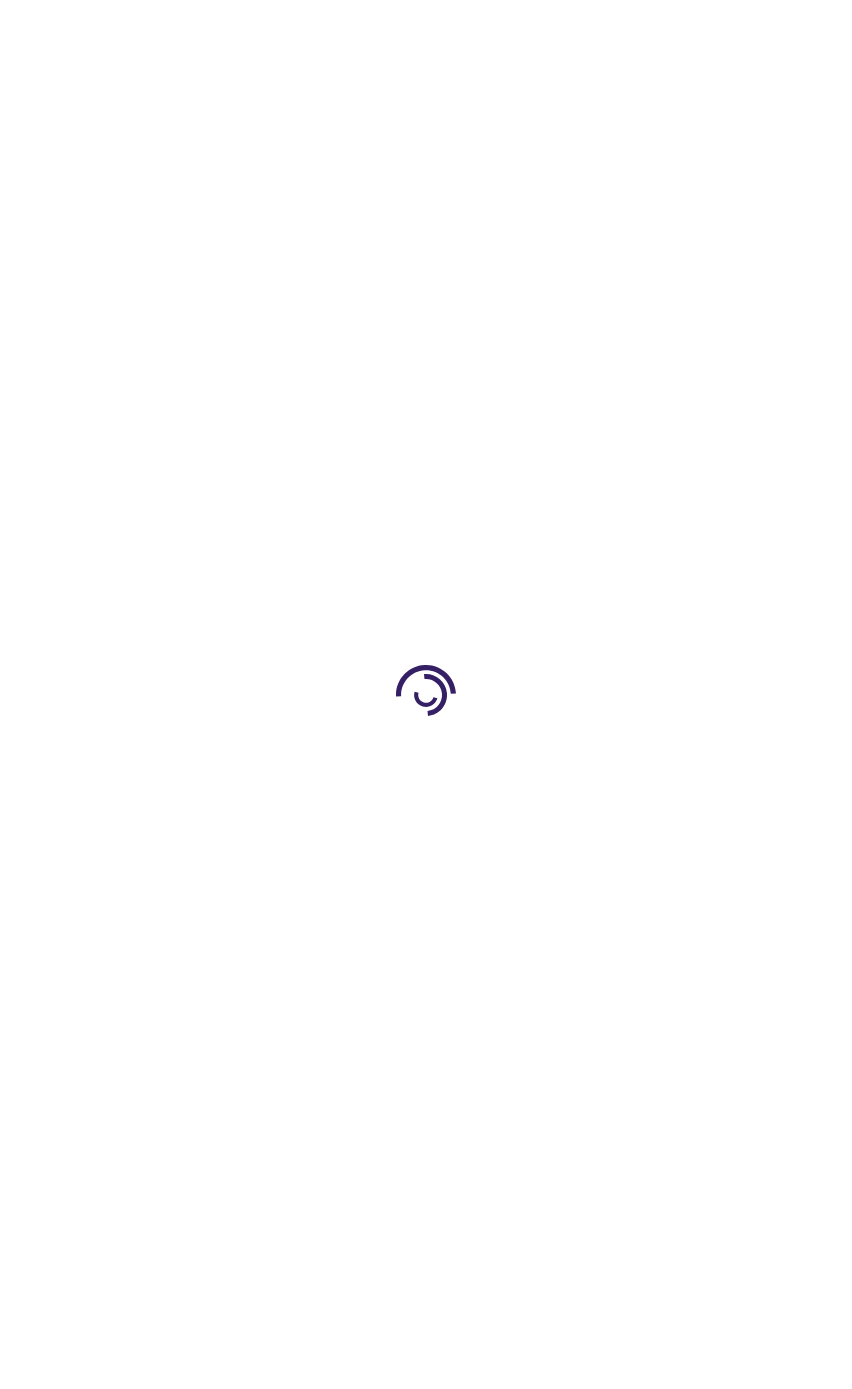 type on "0" 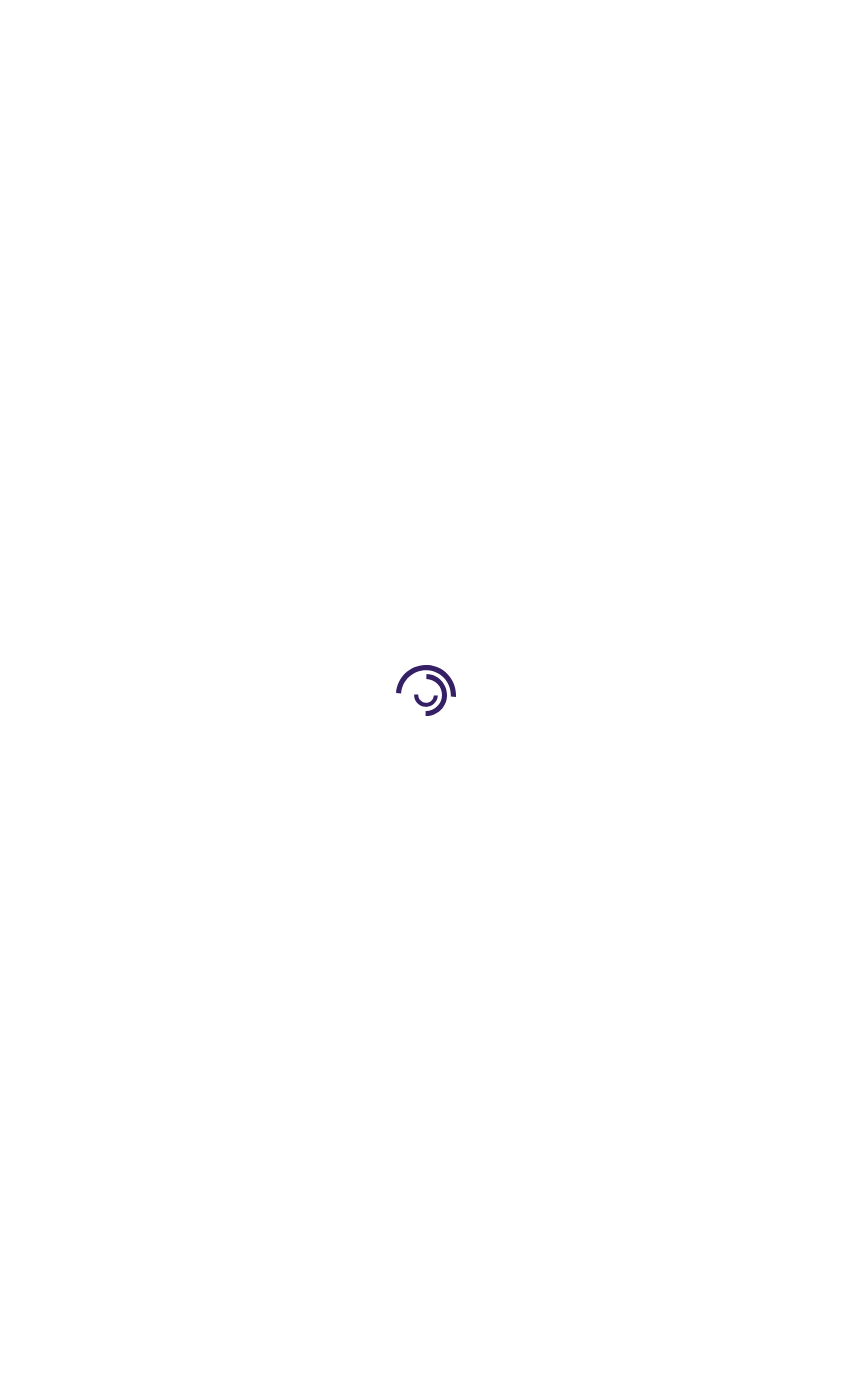 type on "0" 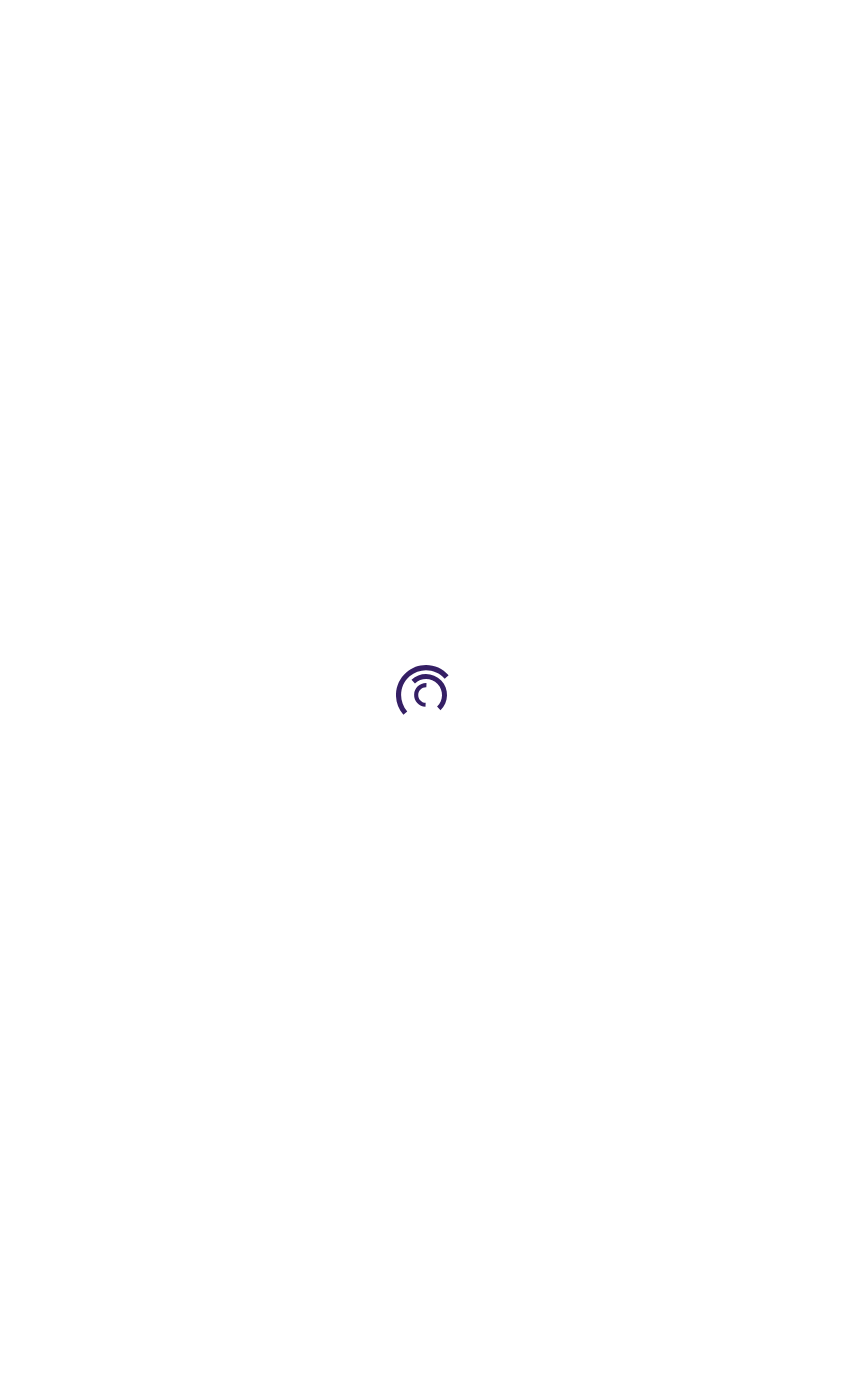 scroll, scrollTop: 0, scrollLeft: 0, axis: both 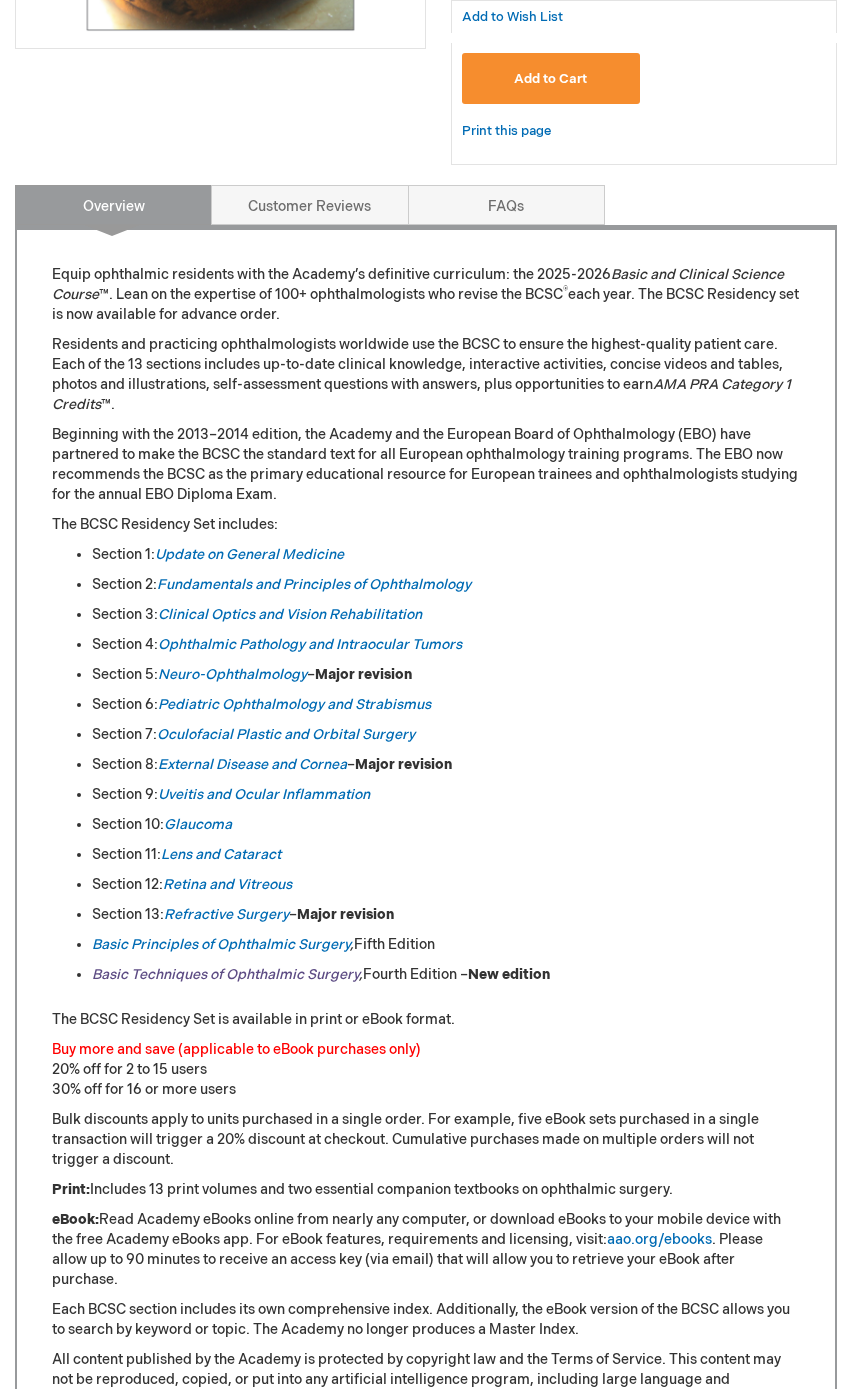 click on "Basic Techniques of Ophthalmic Surgery" at bounding box center (225, 974) 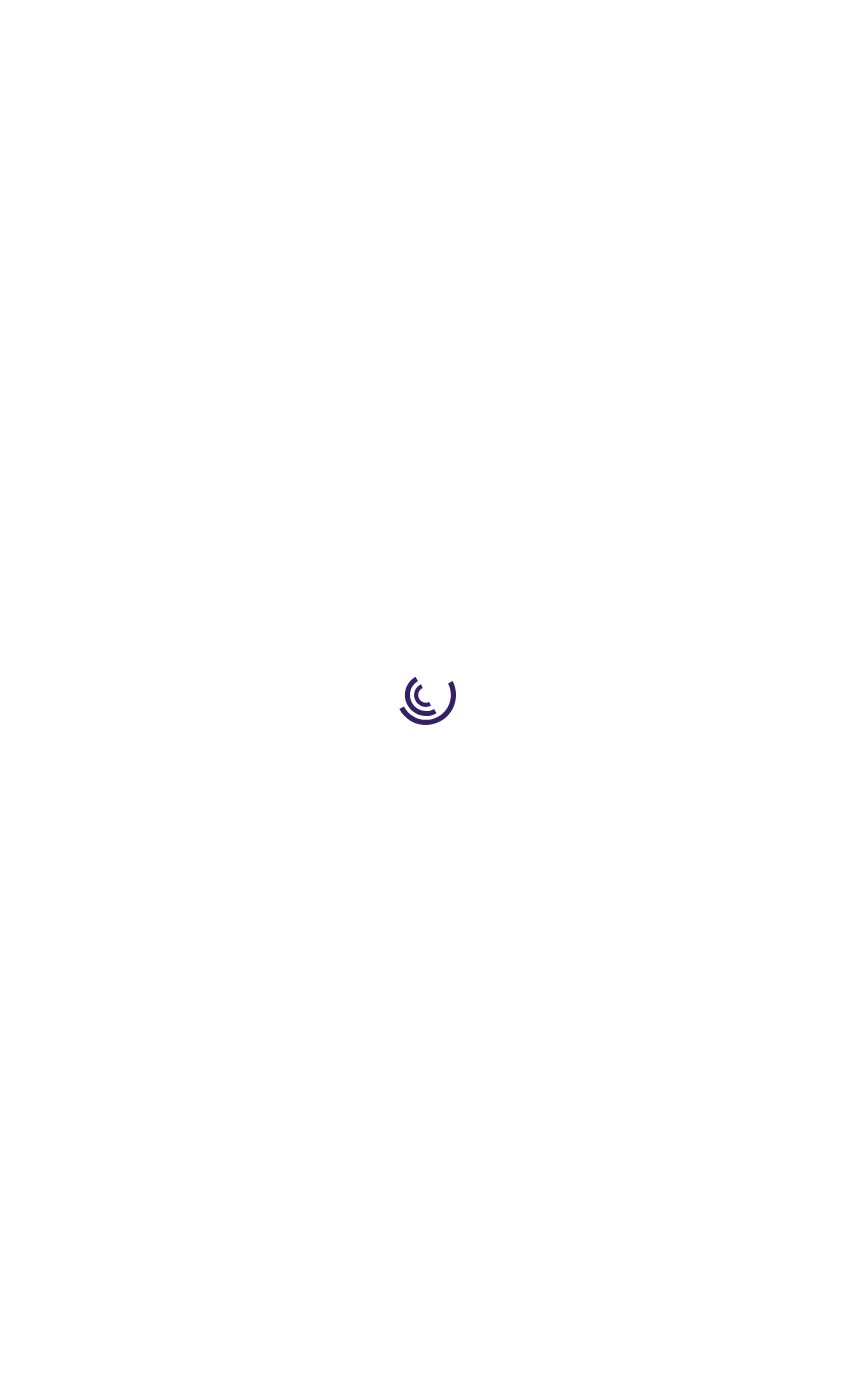 scroll, scrollTop: 0, scrollLeft: 0, axis: both 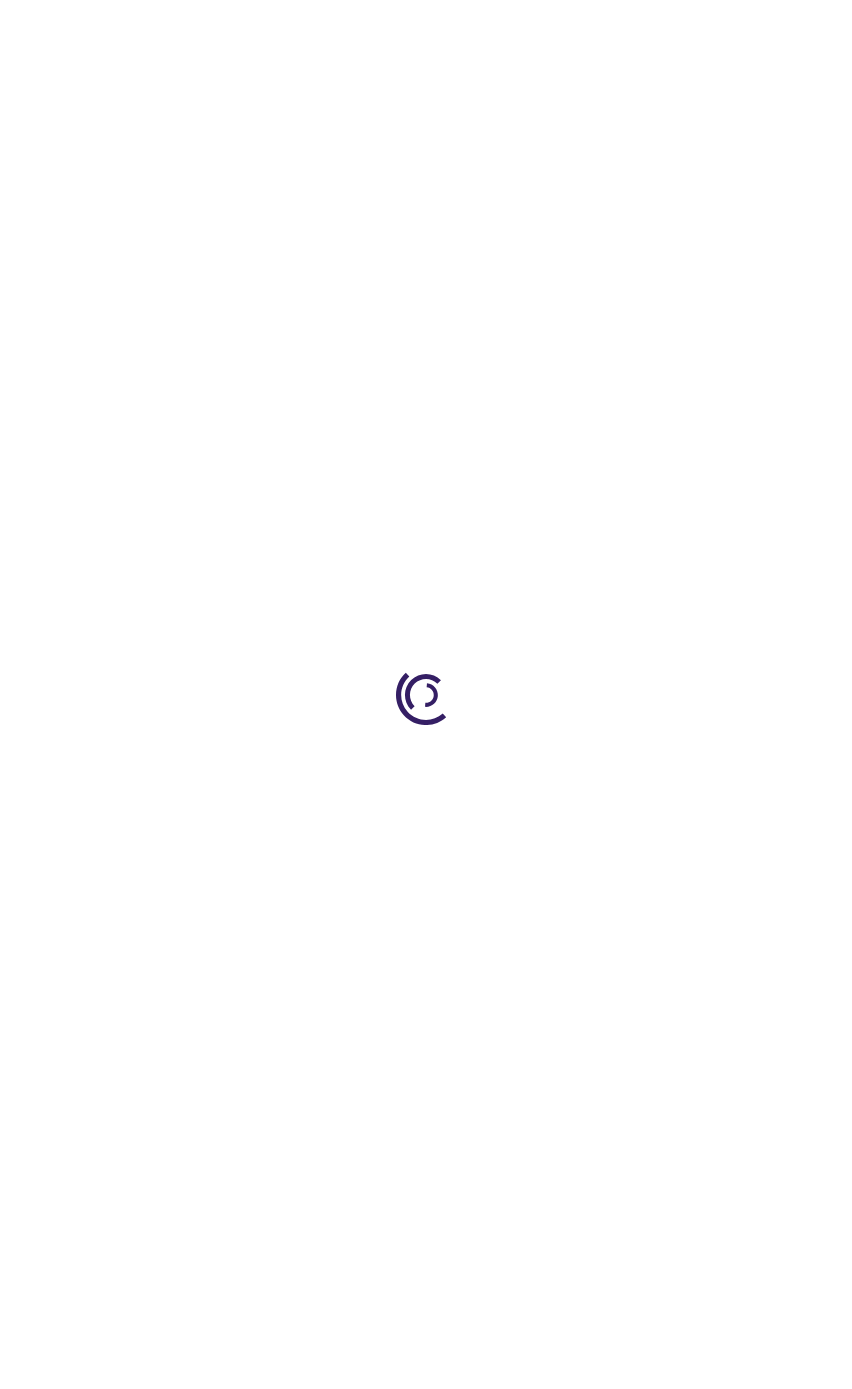 type on "0" 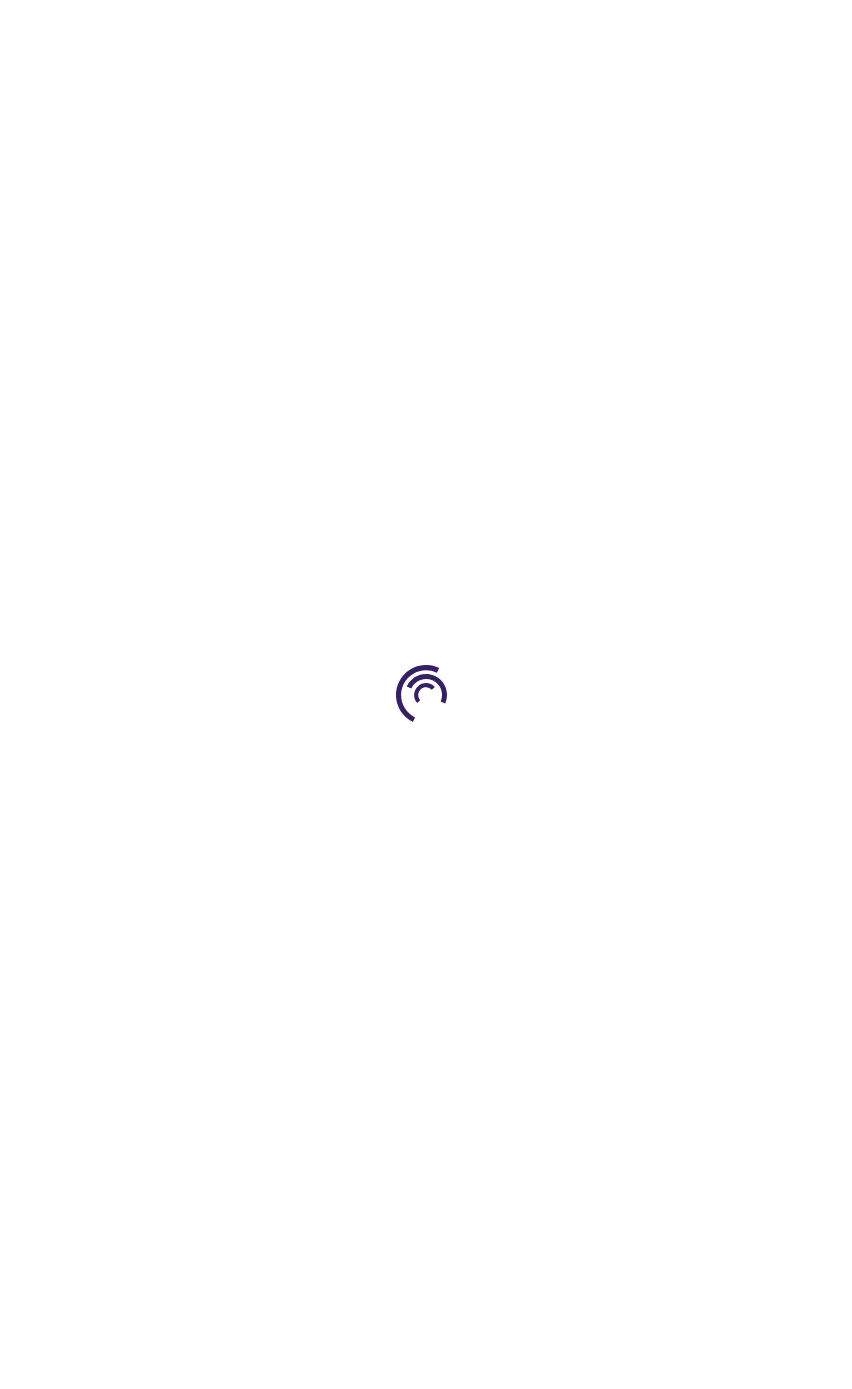 type on "0" 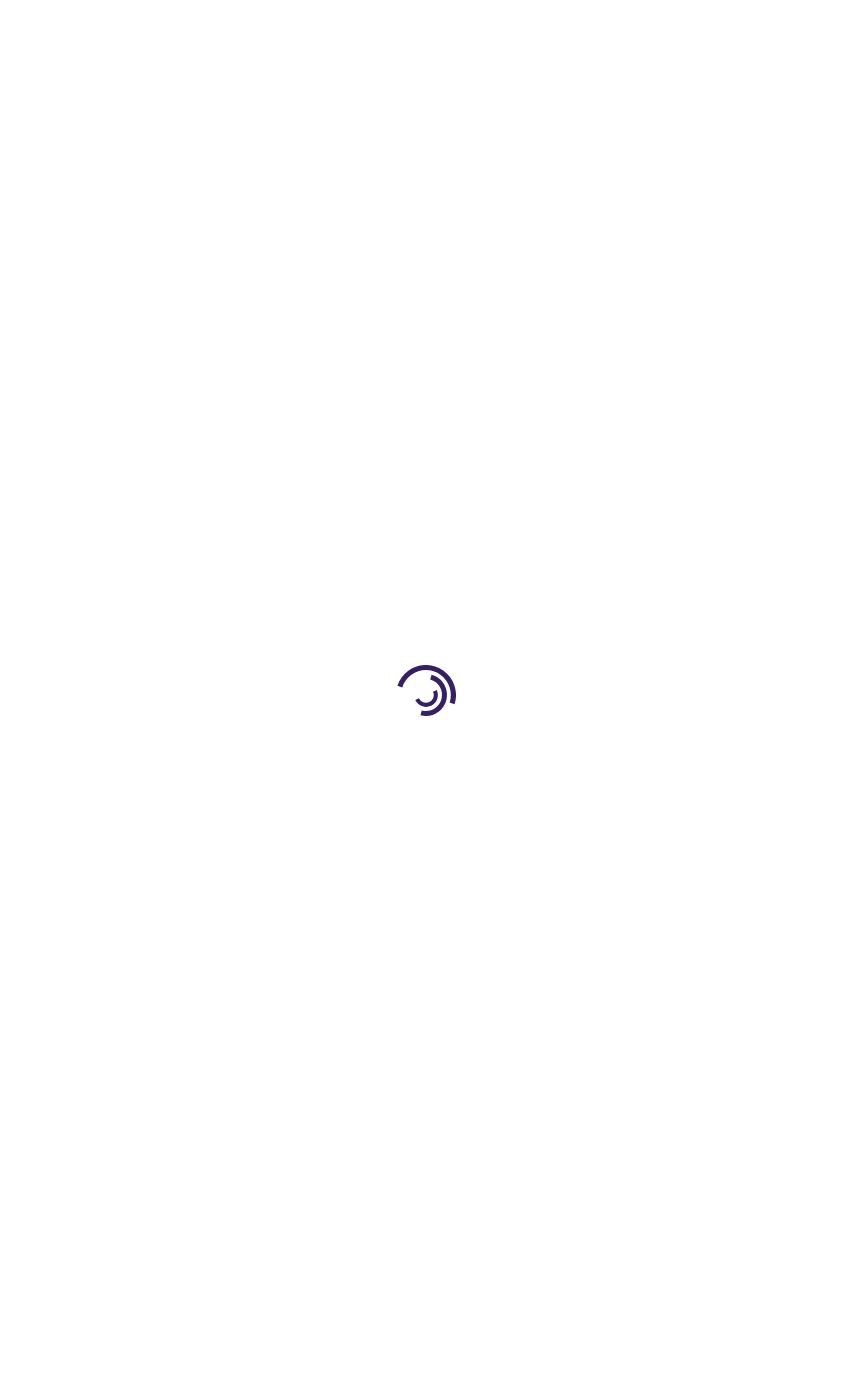 scroll, scrollTop: 0, scrollLeft: 0, axis: both 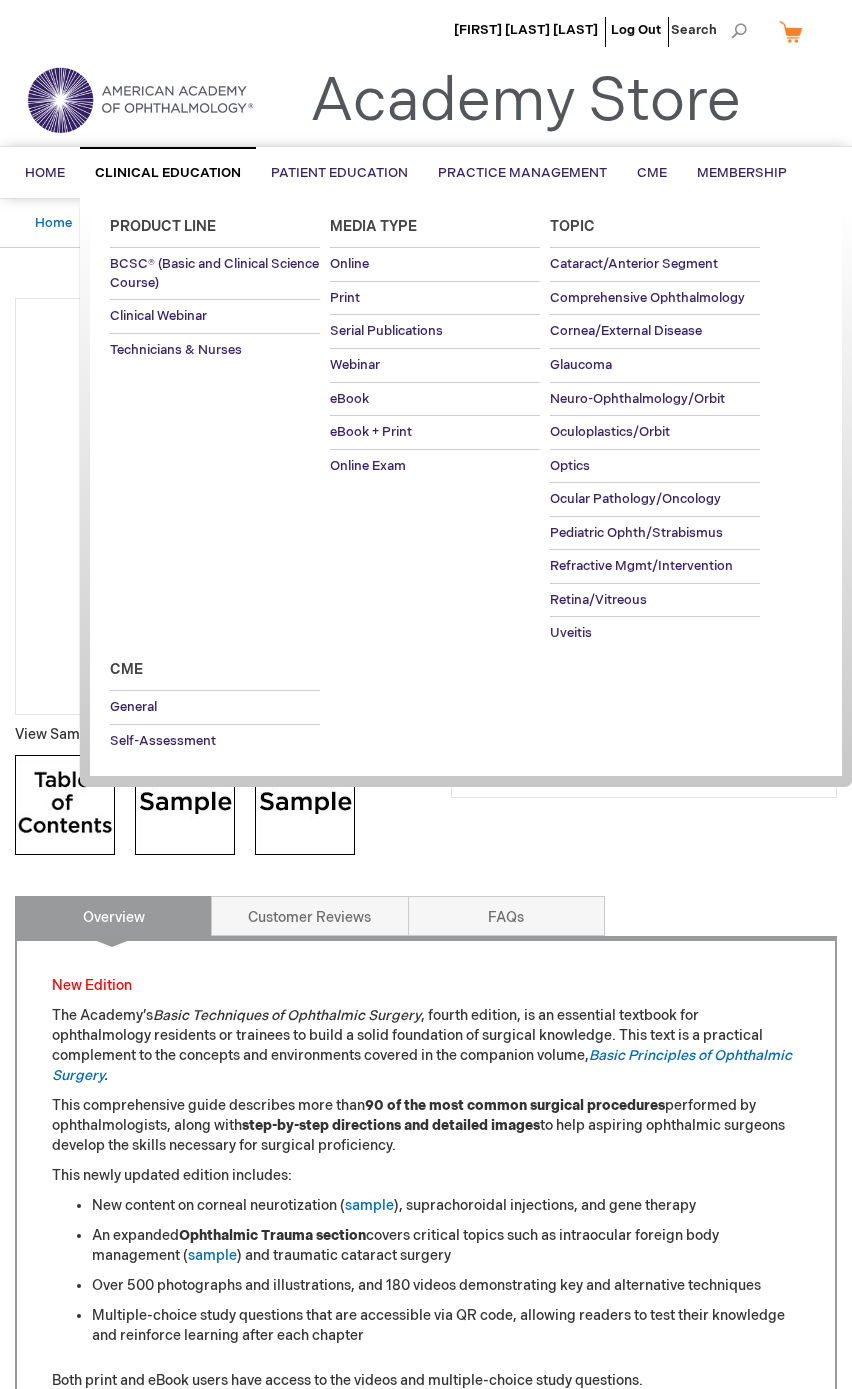 click on "Clinical Education Product Line BCSC® (Basic and Clinical Science Course) Clinical Webinar Technicians & Nurses Media Type Online Print Serial Publications Webinar eBook eBook + Print Online Exam Topic Cataract/Anterior Segment Comprehensive Ophthalmology Cornea/External Disease Glaucoma Neuro-Ophthalmology/Orbit Oculoplastics/Orbit Optics Ocular Pathology/Oncology Pediatric Ophth/Strabismus Refractive Mgmt/Intervention Retina/Vitreous Uveitis Cme General Self-Assessment" at bounding box center [168, 172] 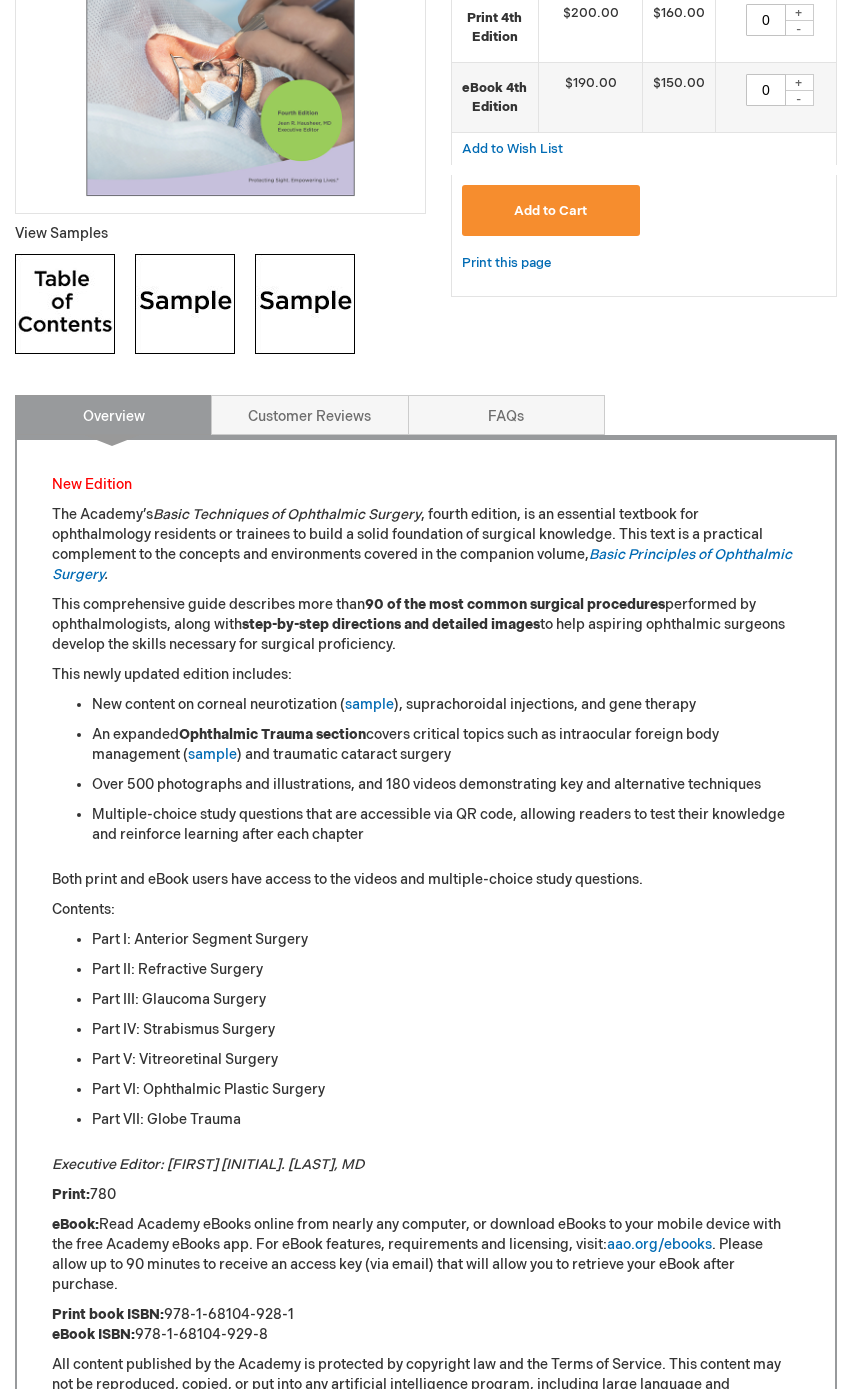 scroll, scrollTop: 266, scrollLeft: 0, axis: vertical 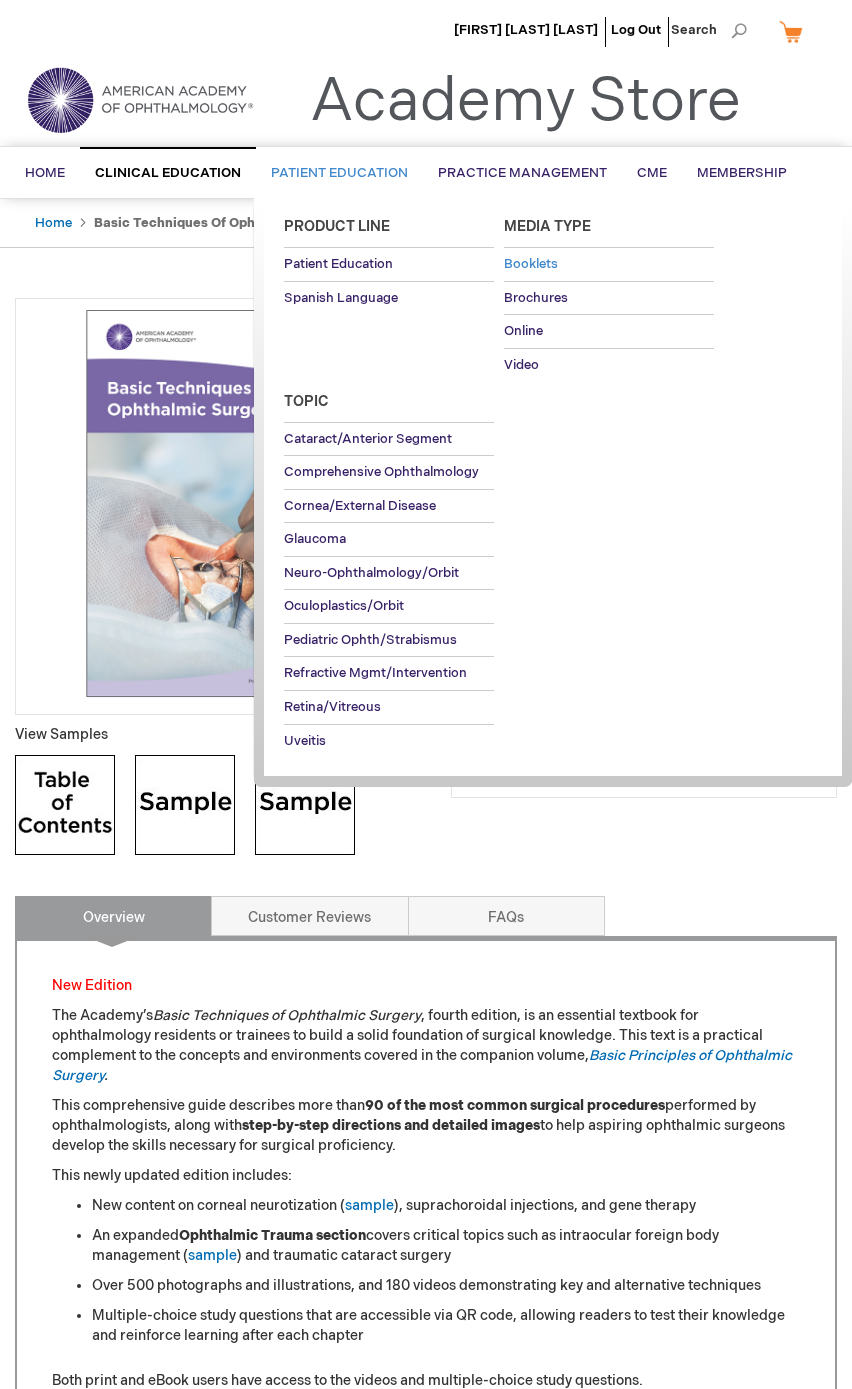 click on "Booklets" at bounding box center (531, 264) 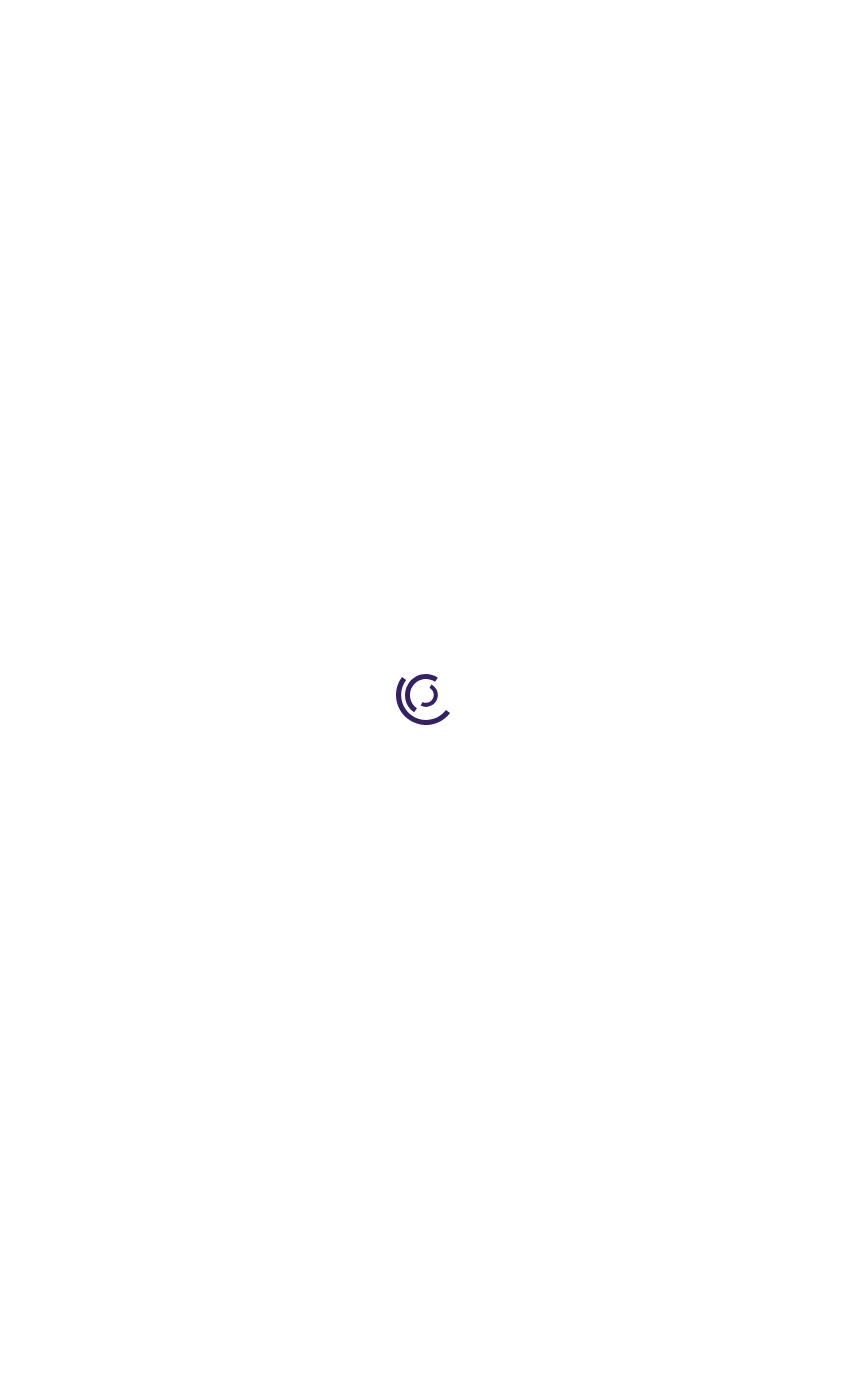 scroll, scrollTop: 0, scrollLeft: 0, axis: both 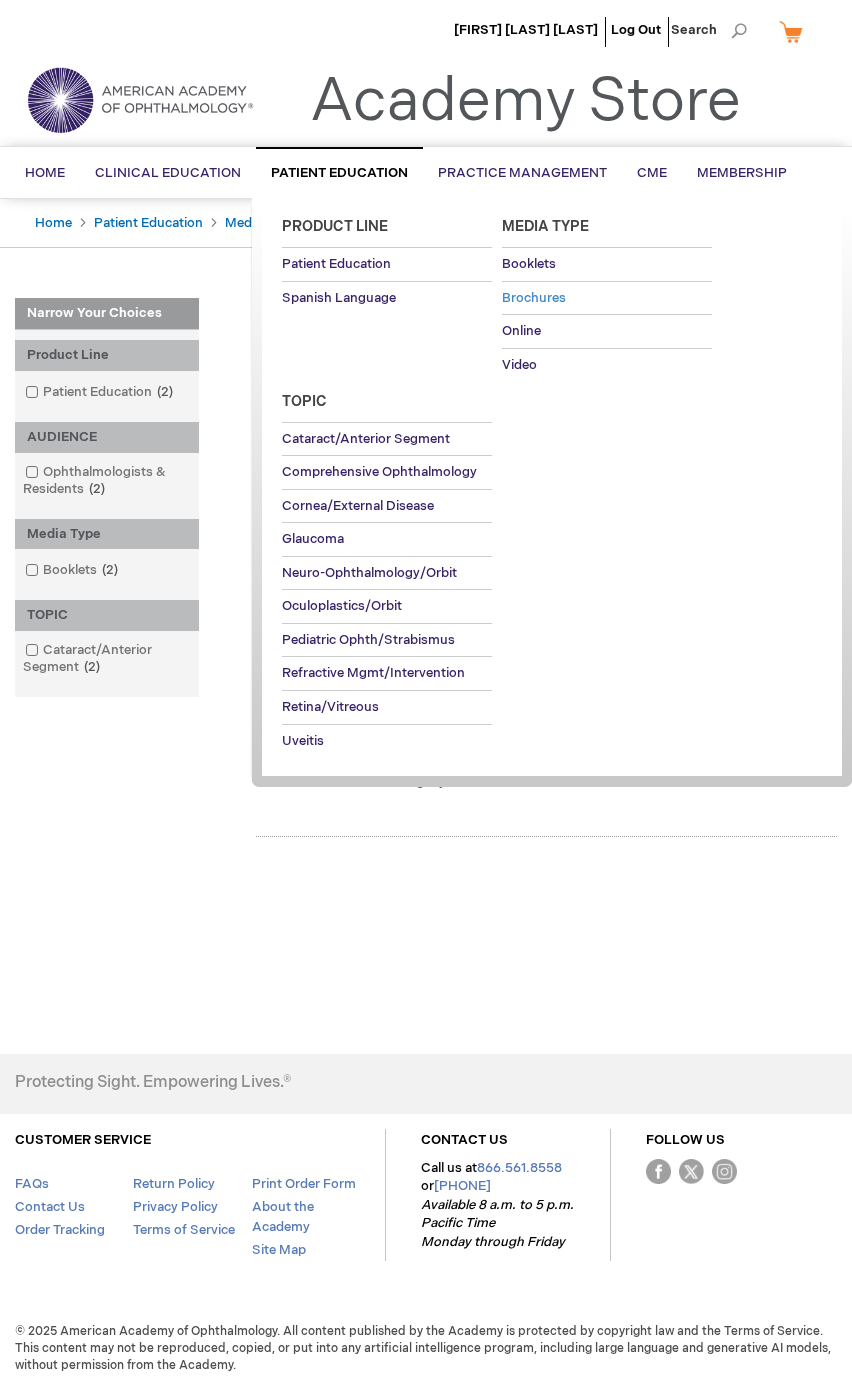 click on "Brochures" at bounding box center [534, 298] 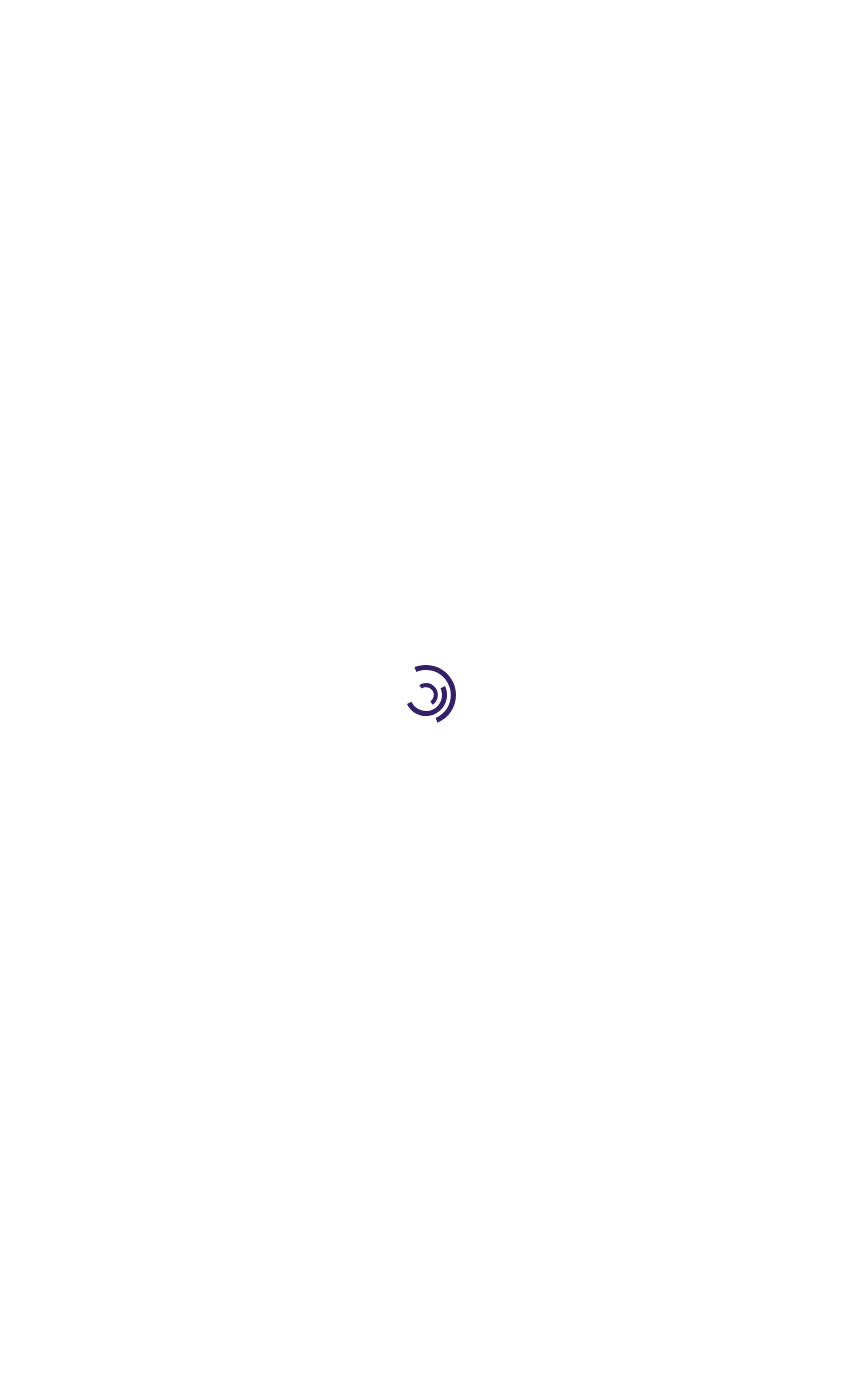 scroll, scrollTop: 0, scrollLeft: 0, axis: both 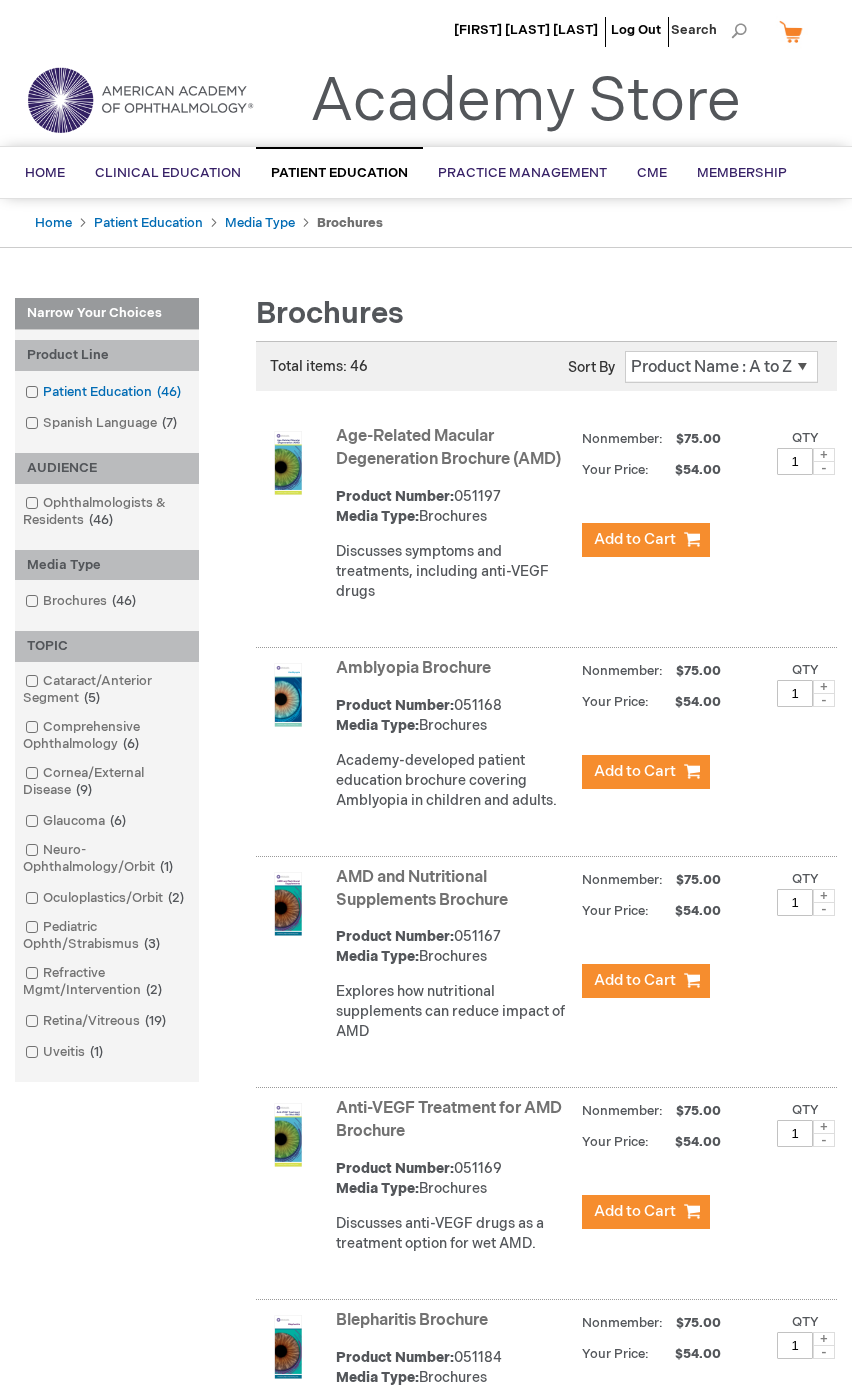 click on "Patient Education											 46 items" at bounding box center [104, 392] 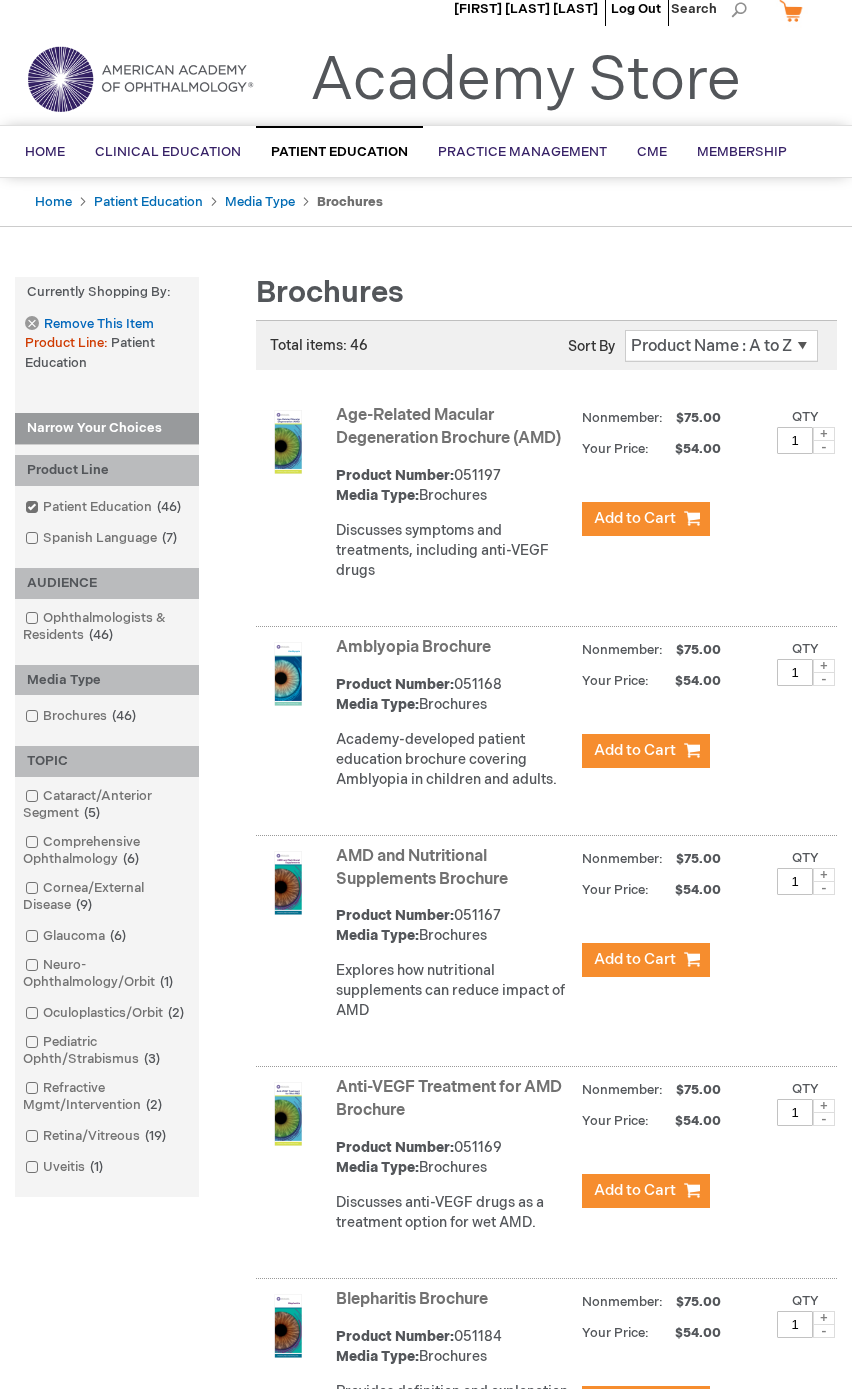 scroll, scrollTop: 0, scrollLeft: 0, axis: both 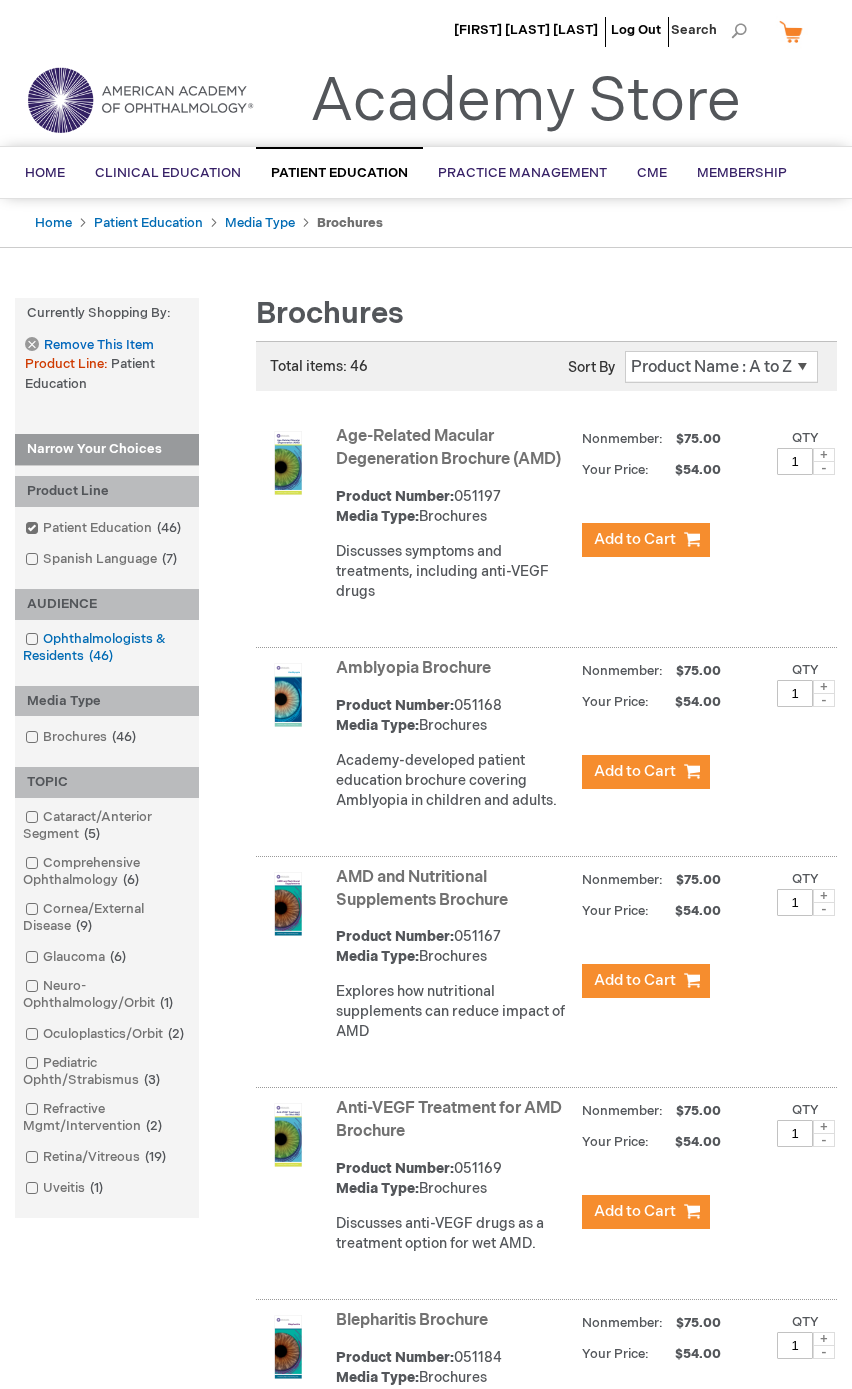 click on "Ophthalmologists & Residents											 46 items" at bounding box center (107, 648) 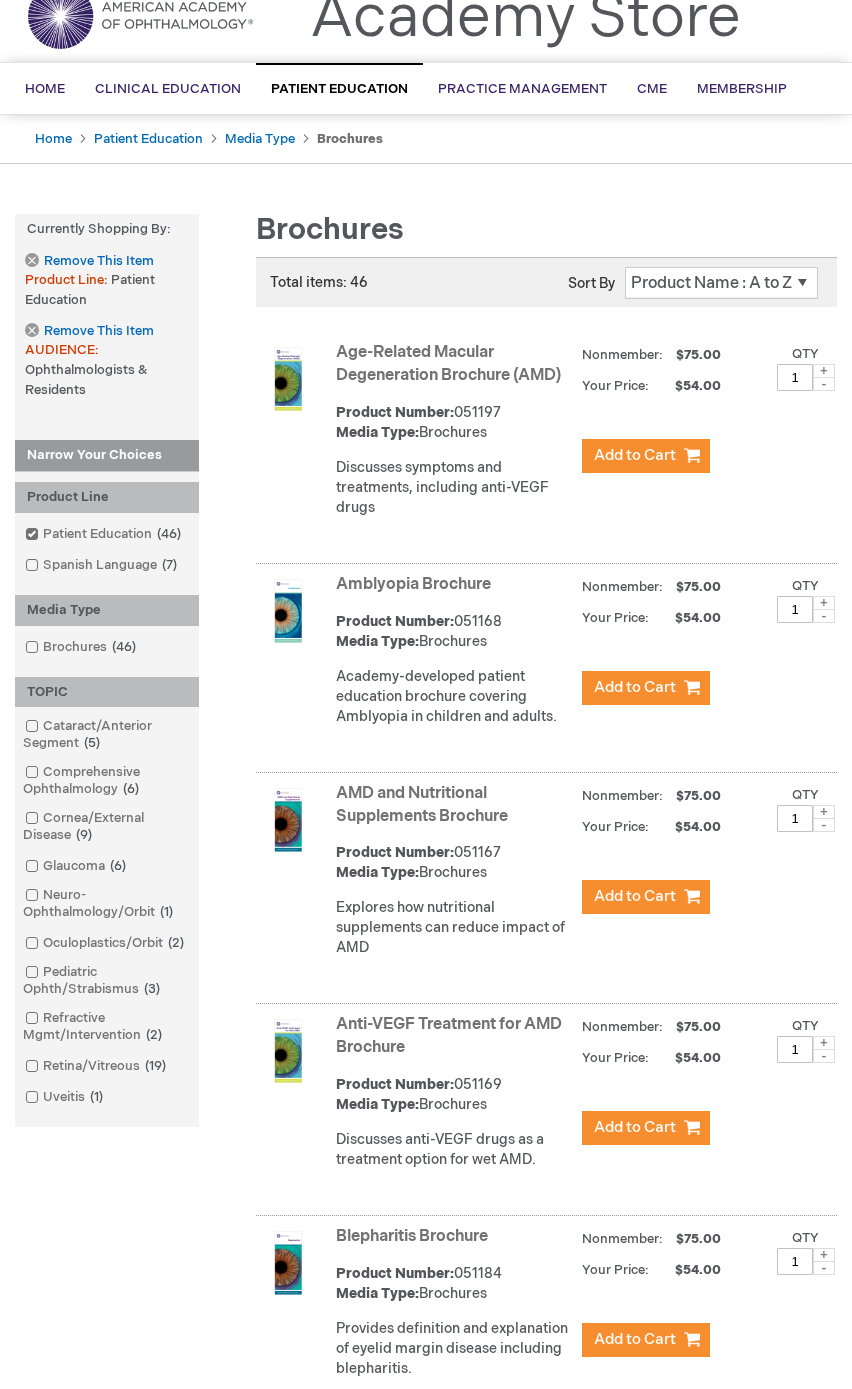 scroll, scrollTop: 0, scrollLeft: 0, axis: both 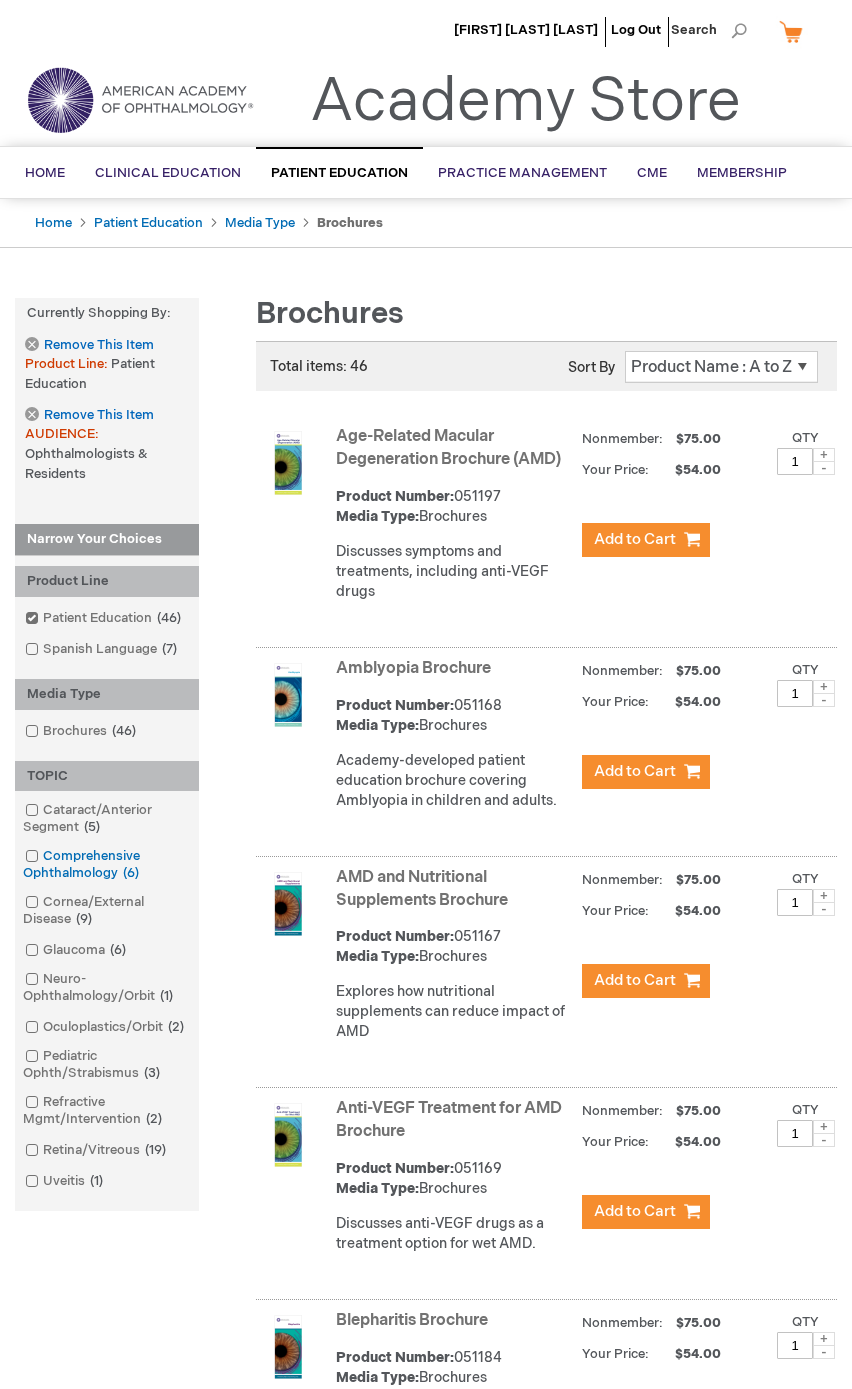 click on "Comprehensive Ophthalmology											 6 items" at bounding box center [107, 865] 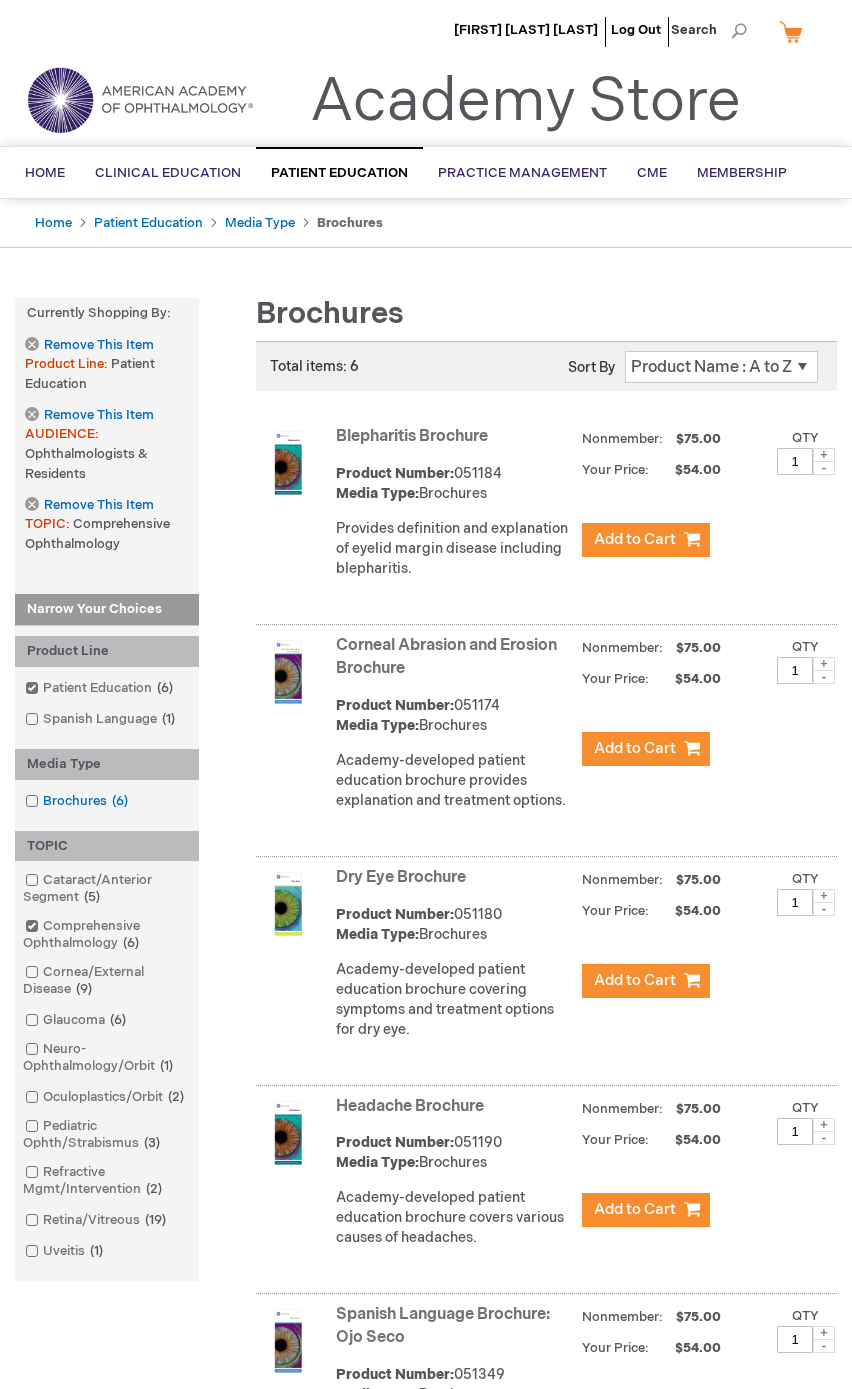 click on "Brochures											 6 items" at bounding box center [78, 801] 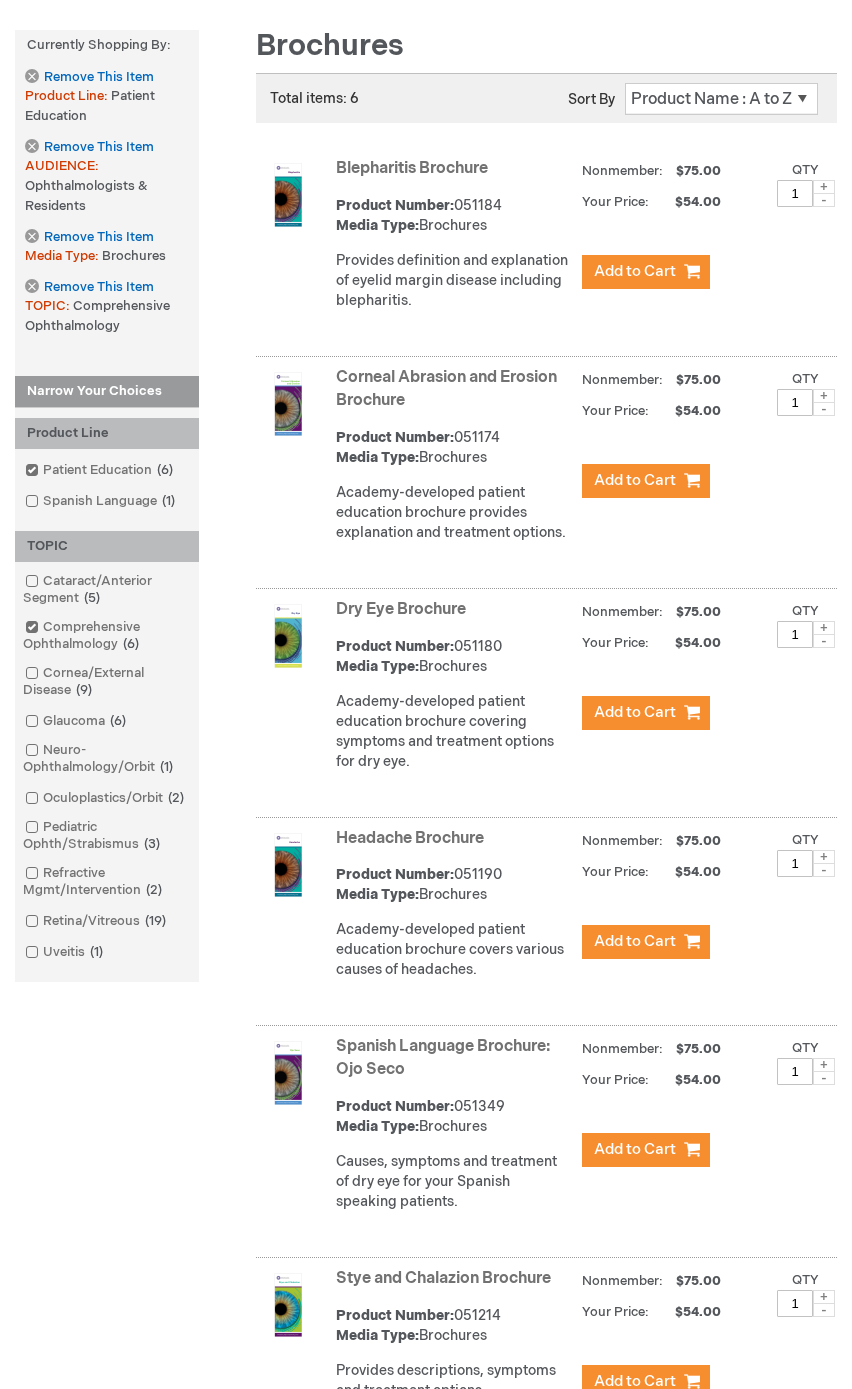 scroll, scrollTop: 0, scrollLeft: 0, axis: both 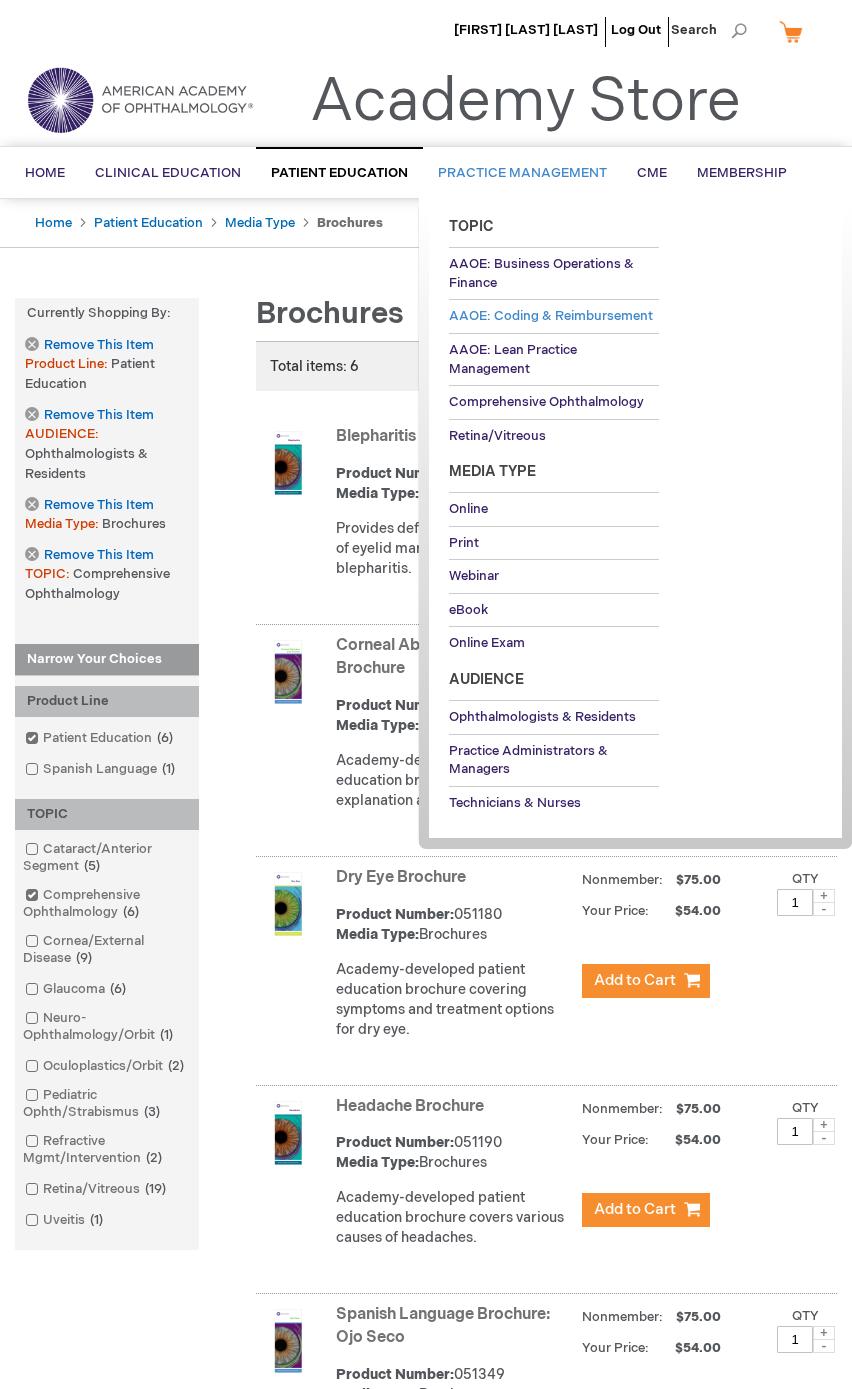 click on "AAOE: Coding & Reimbursement" at bounding box center [551, 316] 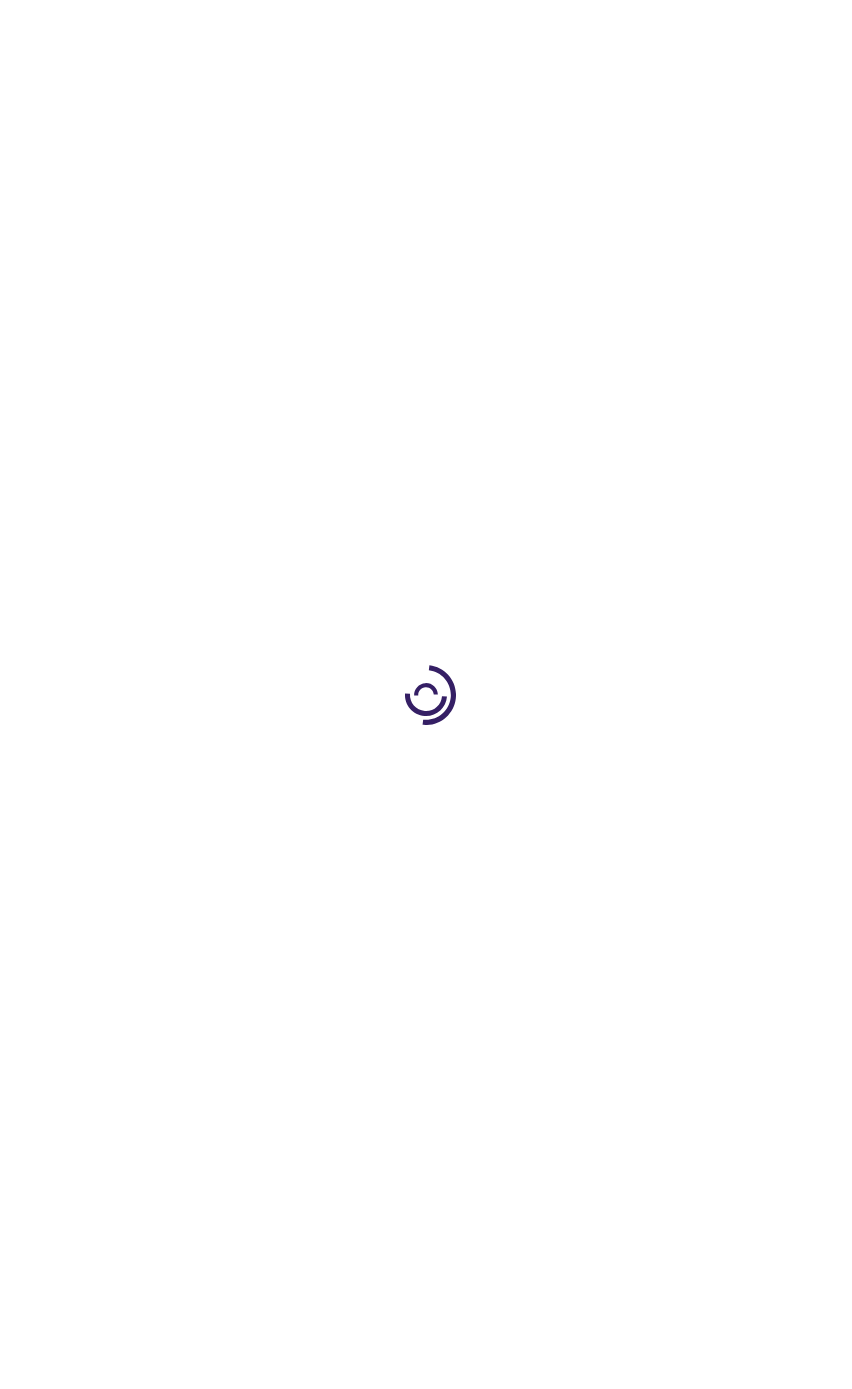 scroll, scrollTop: 0, scrollLeft: 0, axis: both 